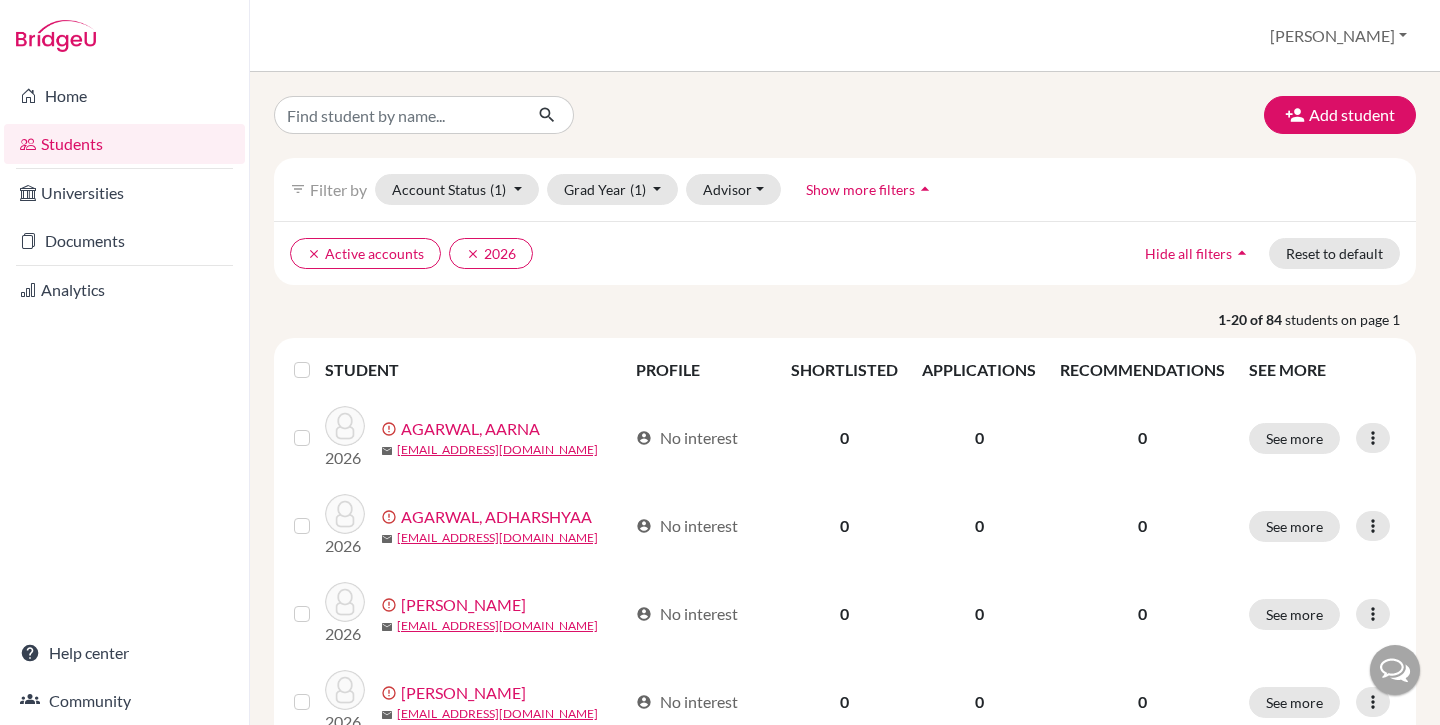 scroll, scrollTop: 0, scrollLeft: 0, axis: both 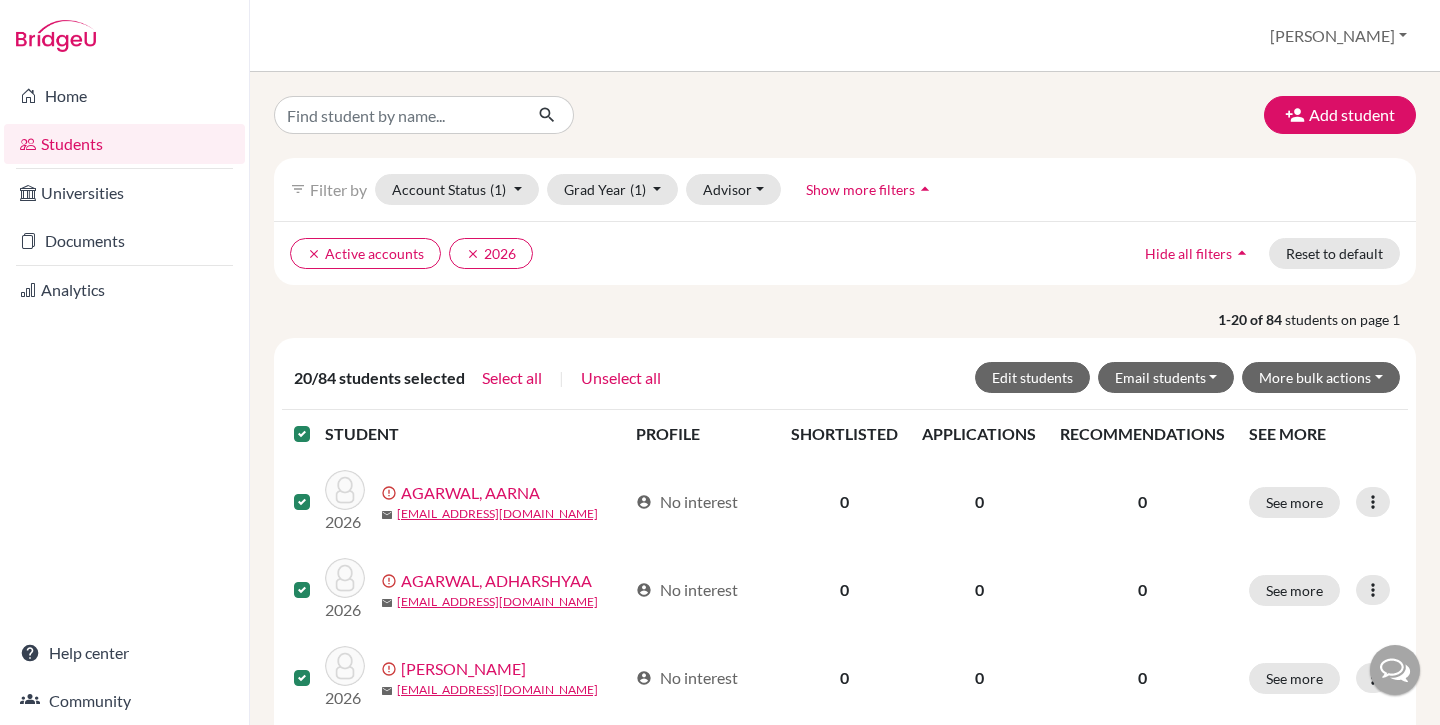click on "filter_list Filter by Account Status (1) Active accounts done Archived accounts Registered Unregistered Grad Year [PHONE_NUMBER] done 2025 2024 2023 Advisor Without advisor [PERSON_NAME], [PERSON_NAME], [PERSON_NAME], [PERSON_NAME], [PERSON_NAME] Show more filters arrow_drop_up clear Active accounts clear 2026 Hide all filters arrow_drop_up Reset to default" at bounding box center [845, 221] 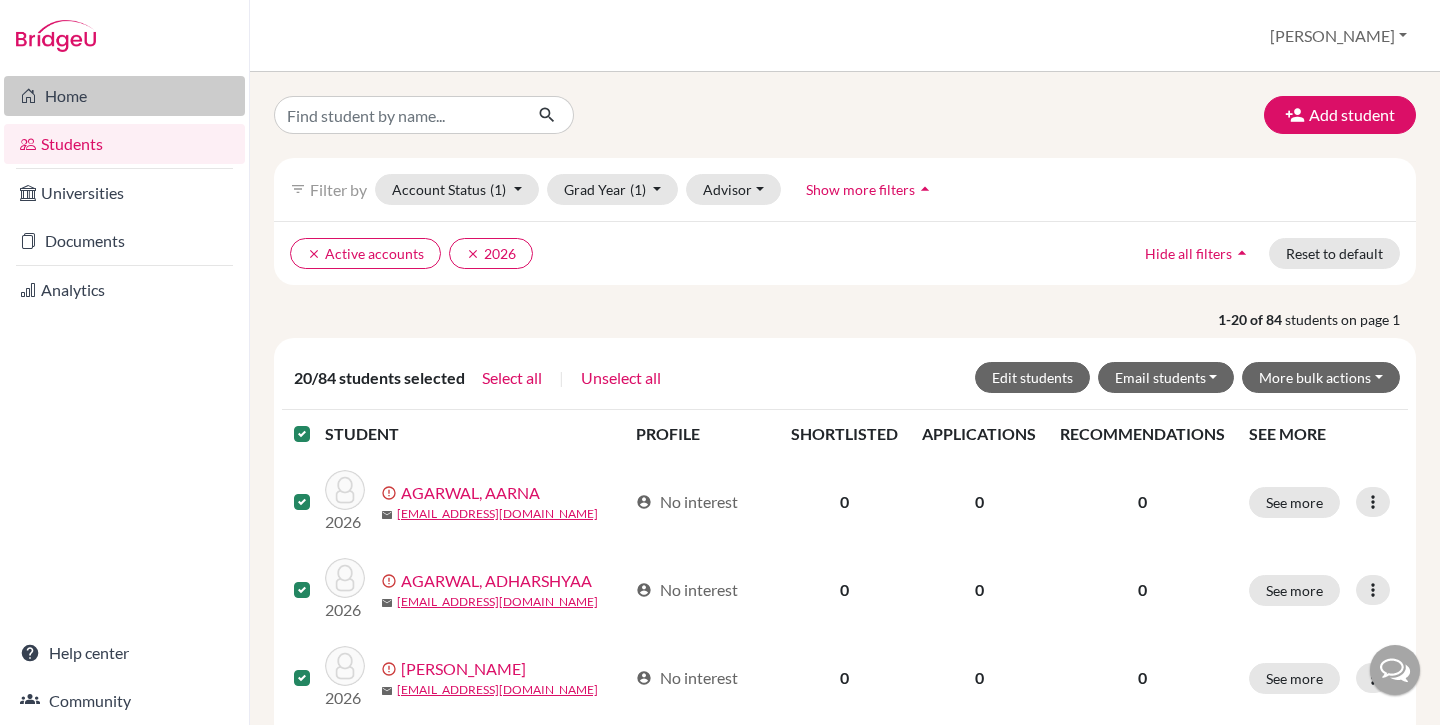 click on "Home" at bounding box center [124, 96] 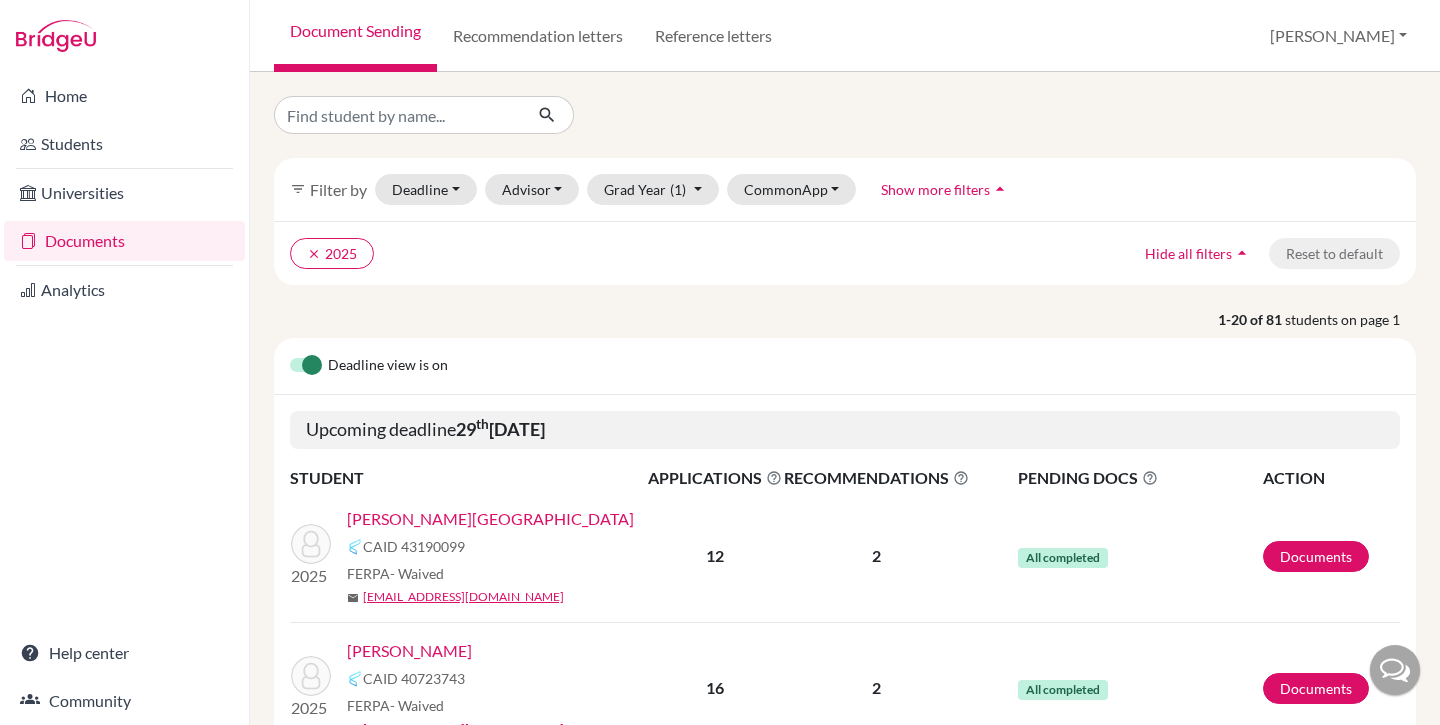 scroll, scrollTop: 0, scrollLeft: 0, axis: both 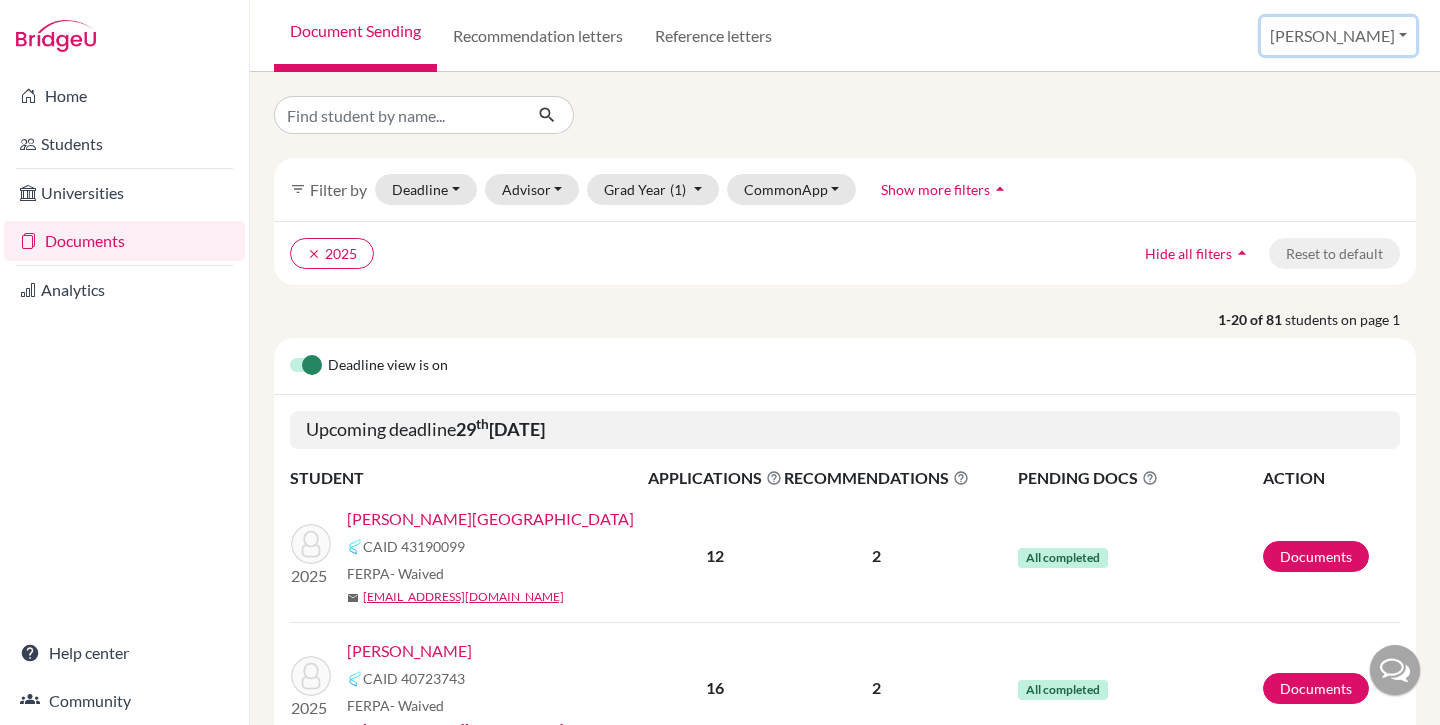 click on "[PERSON_NAME]" at bounding box center [1338, 36] 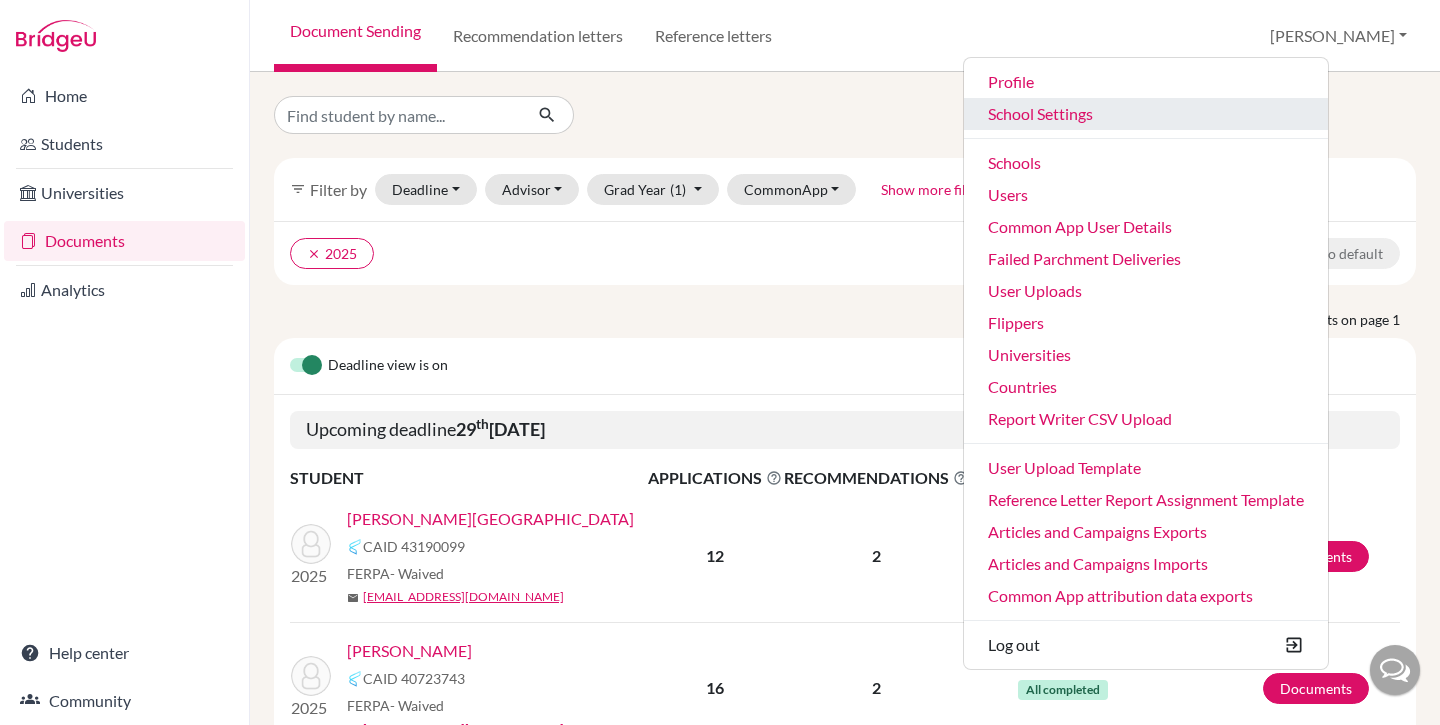 click on "School Settings" at bounding box center (1146, 114) 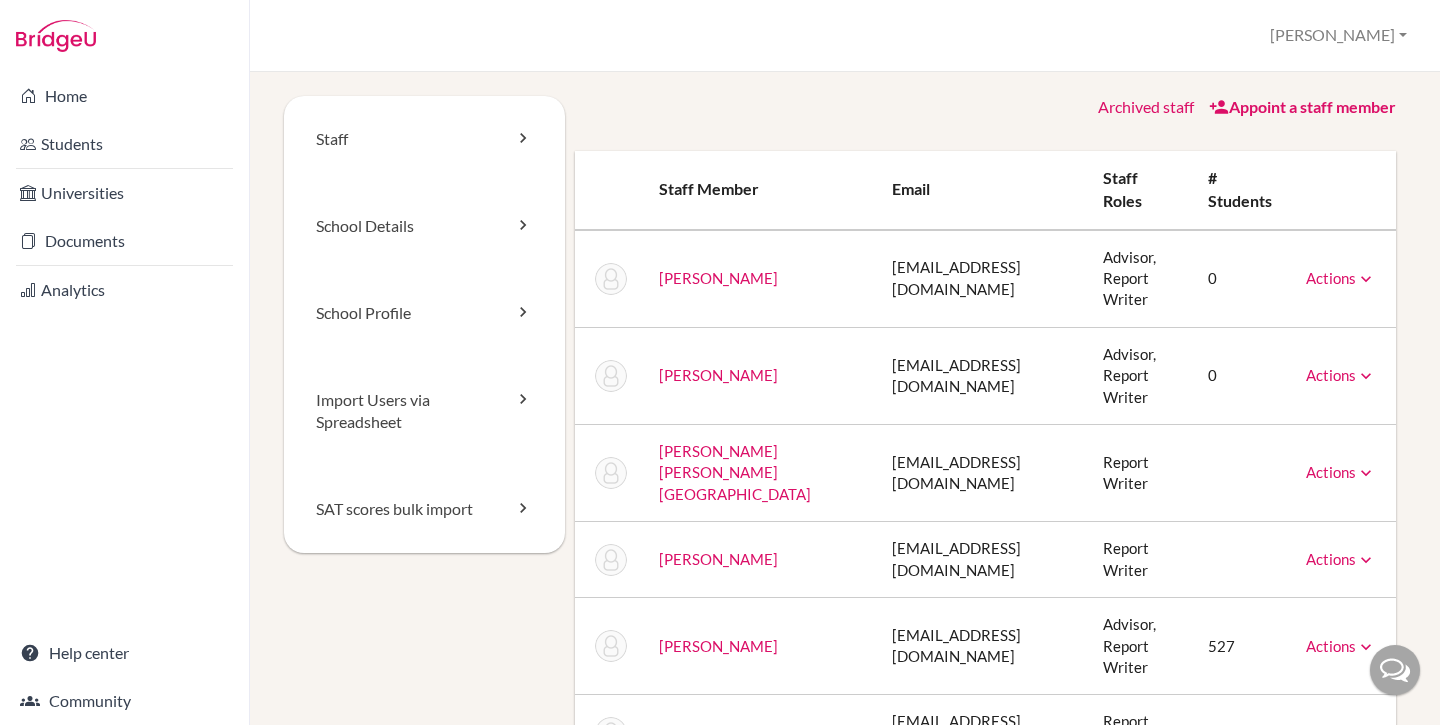 scroll, scrollTop: 0, scrollLeft: 0, axis: both 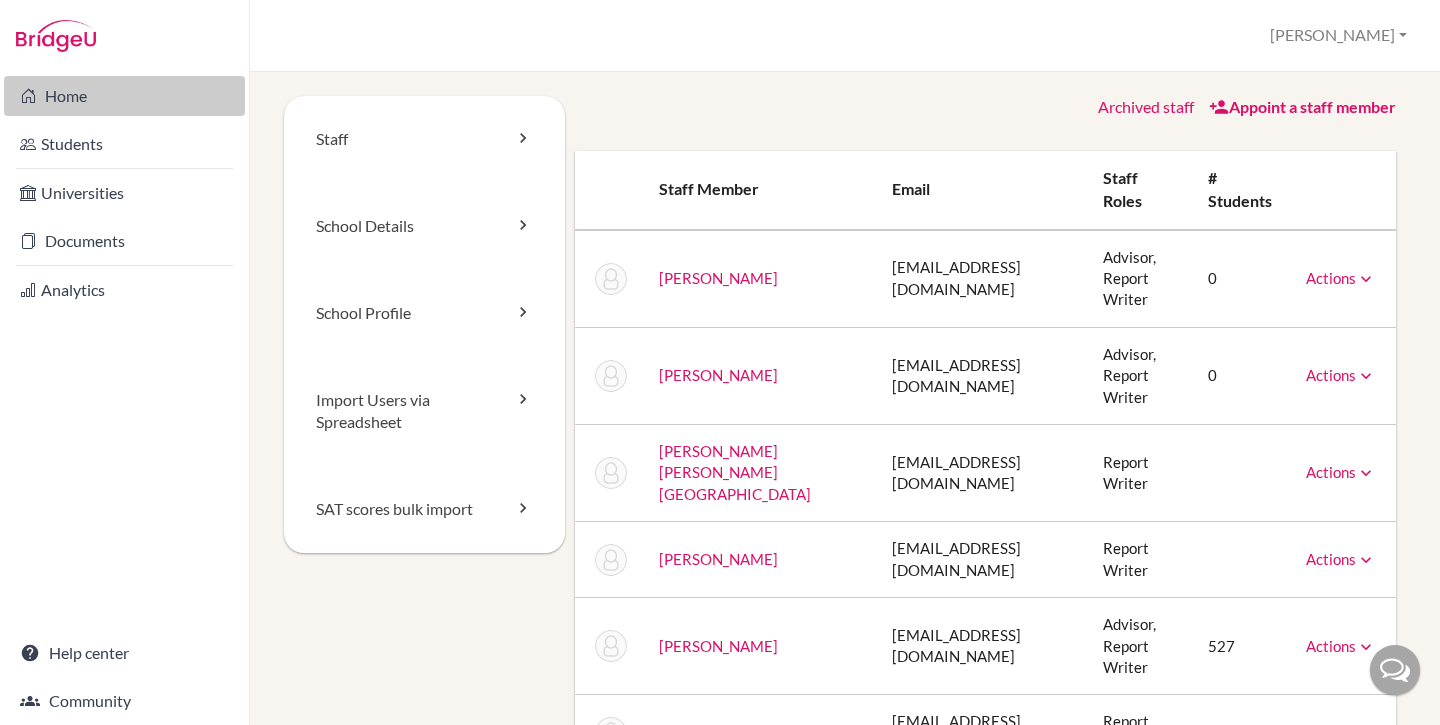 click on "Home" at bounding box center [124, 96] 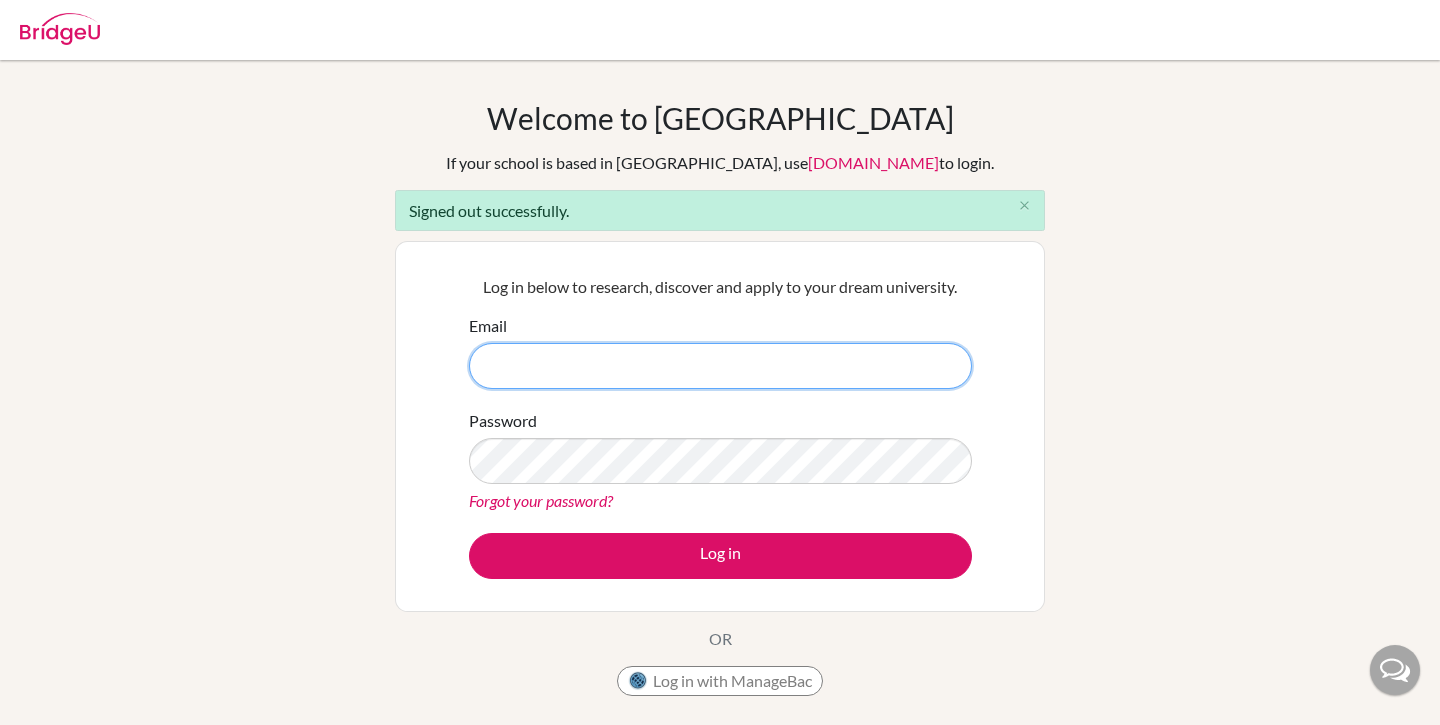 scroll, scrollTop: 0, scrollLeft: 0, axis: both 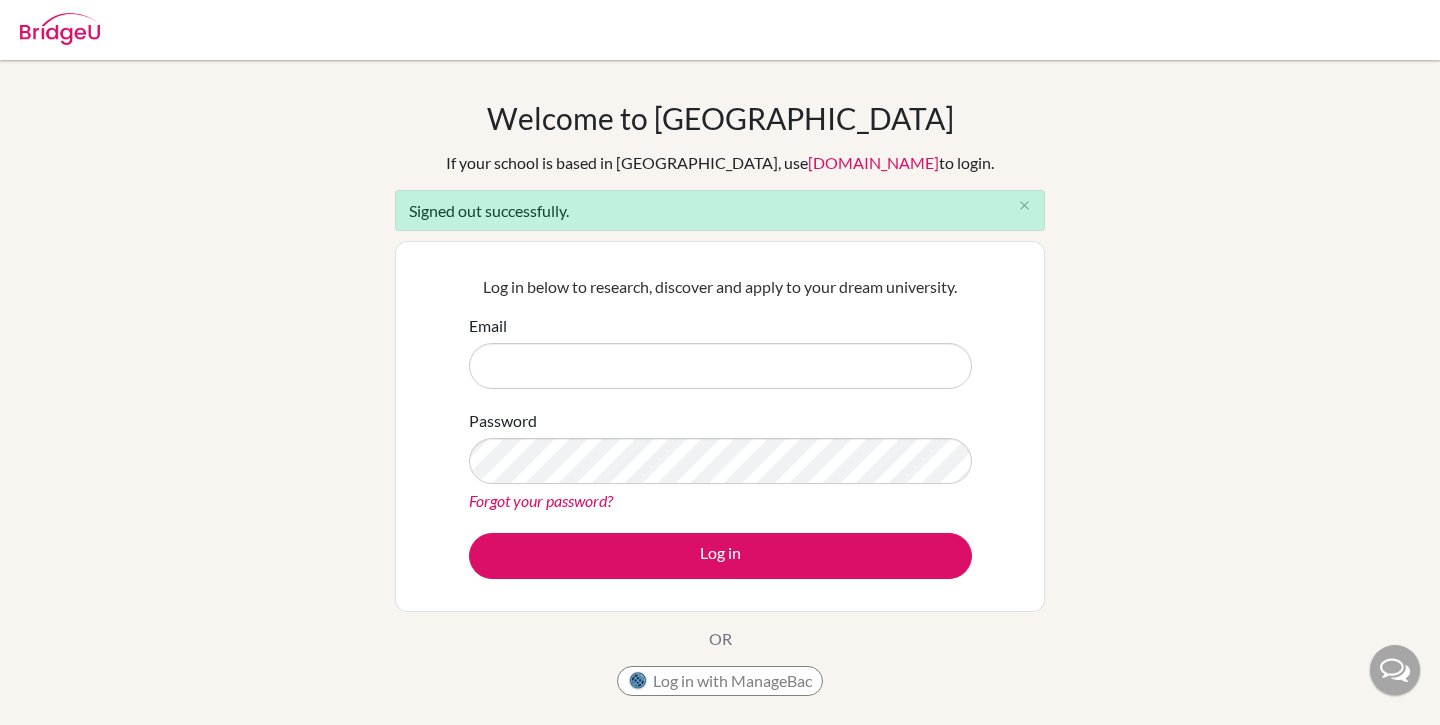 click at bounding box center (0, 725) 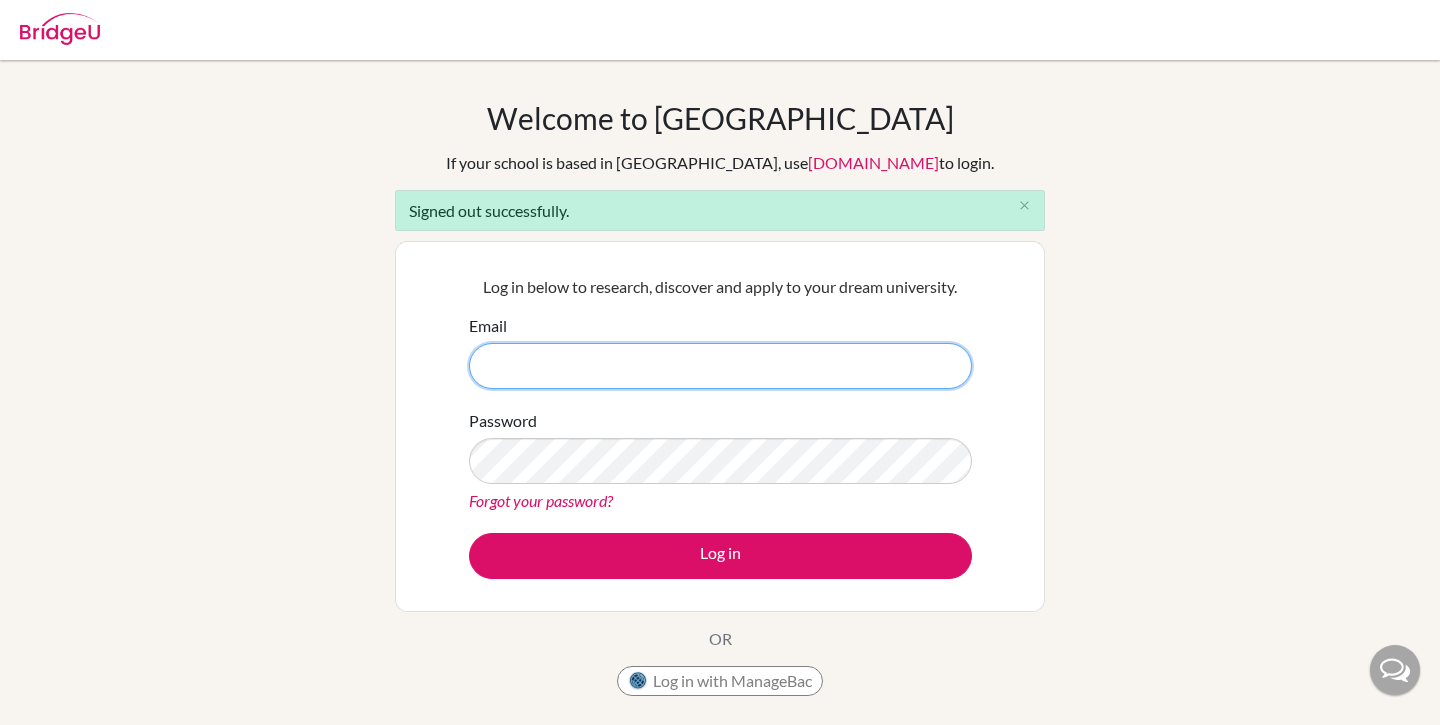 type on "diana.gravett@bridge-u.com" 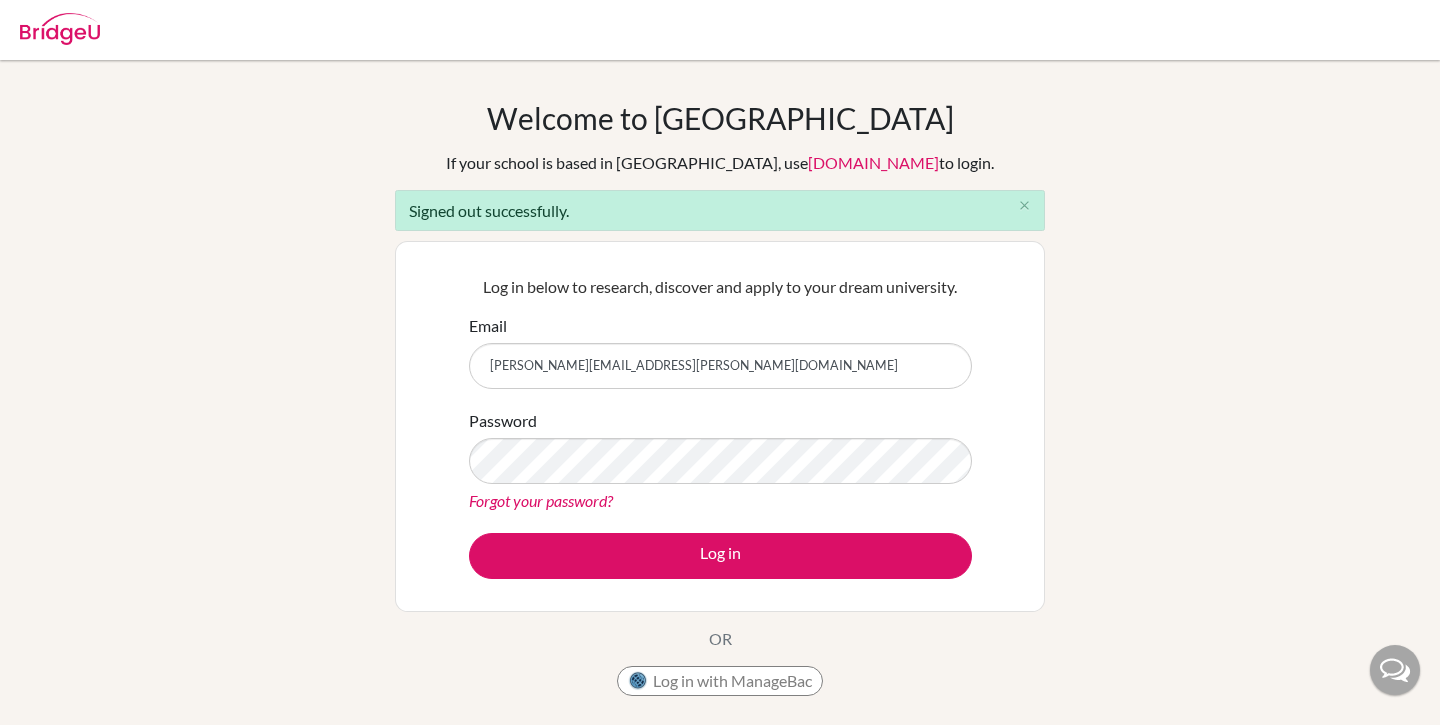 click at bounding box center [0, 725] 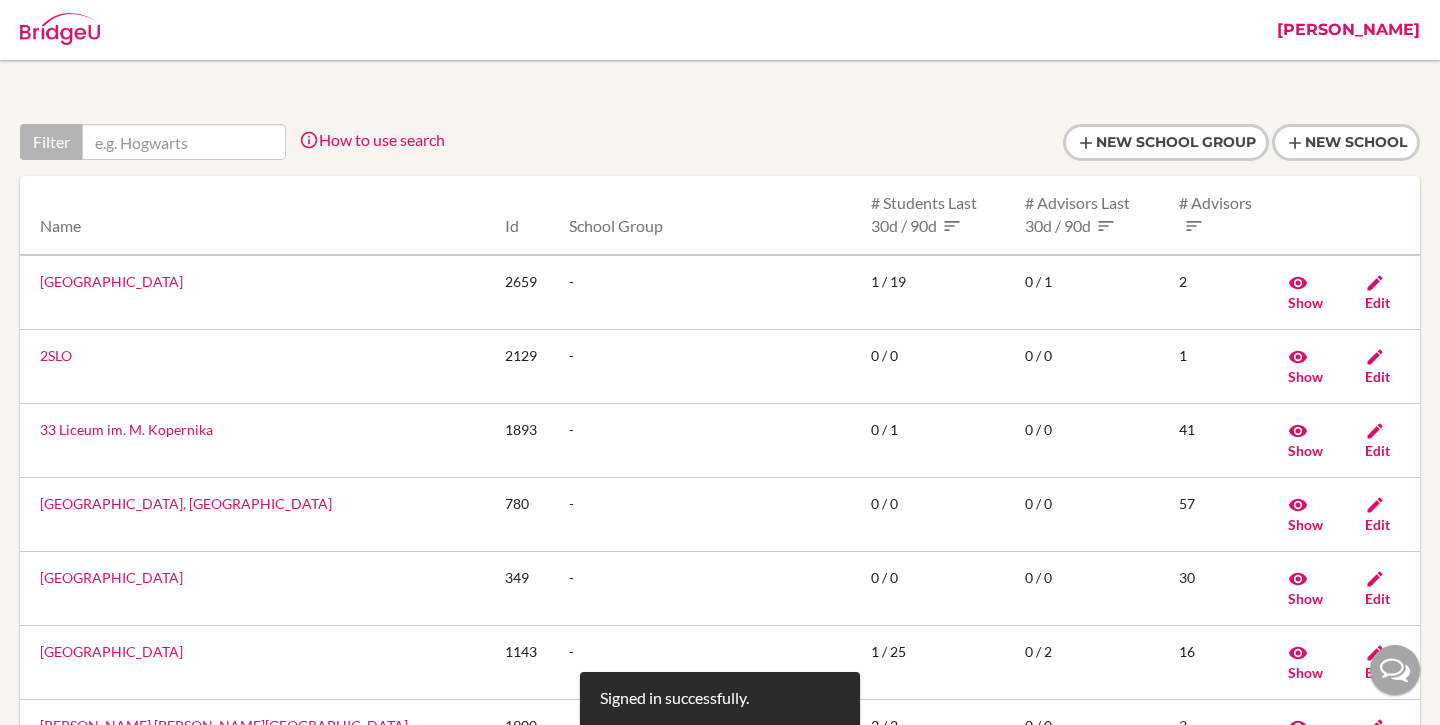 scroll, scrollTop: 0, scrollLeft: 0, axis: both 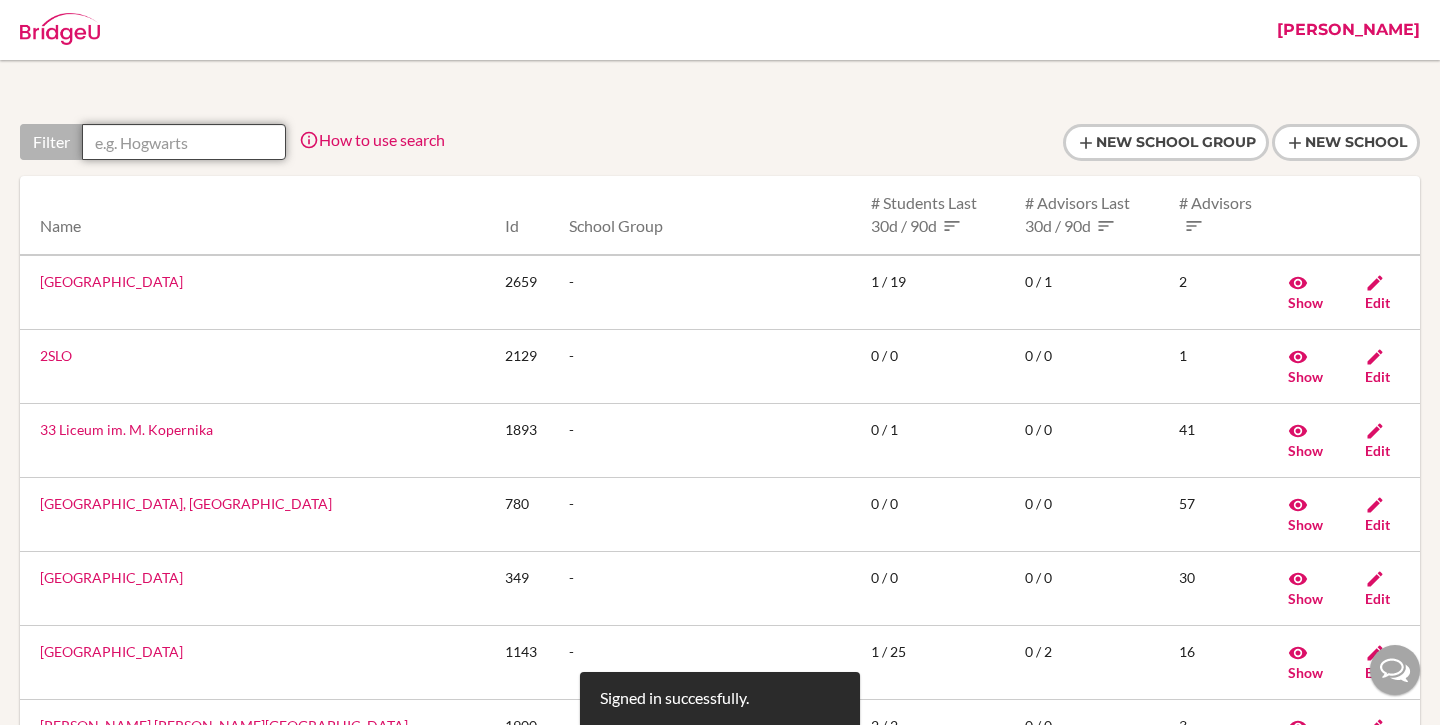 click at bounding box center [184, 142] 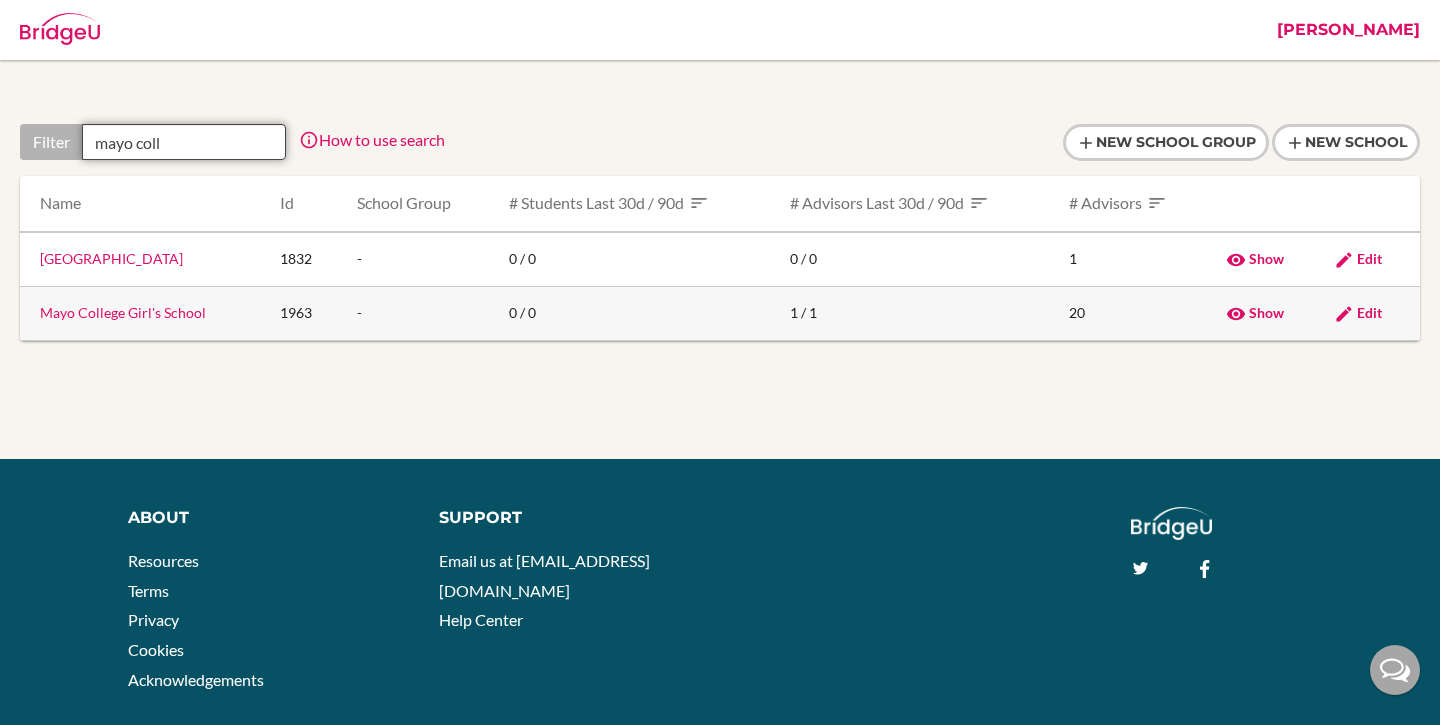 type on "mayo coll" 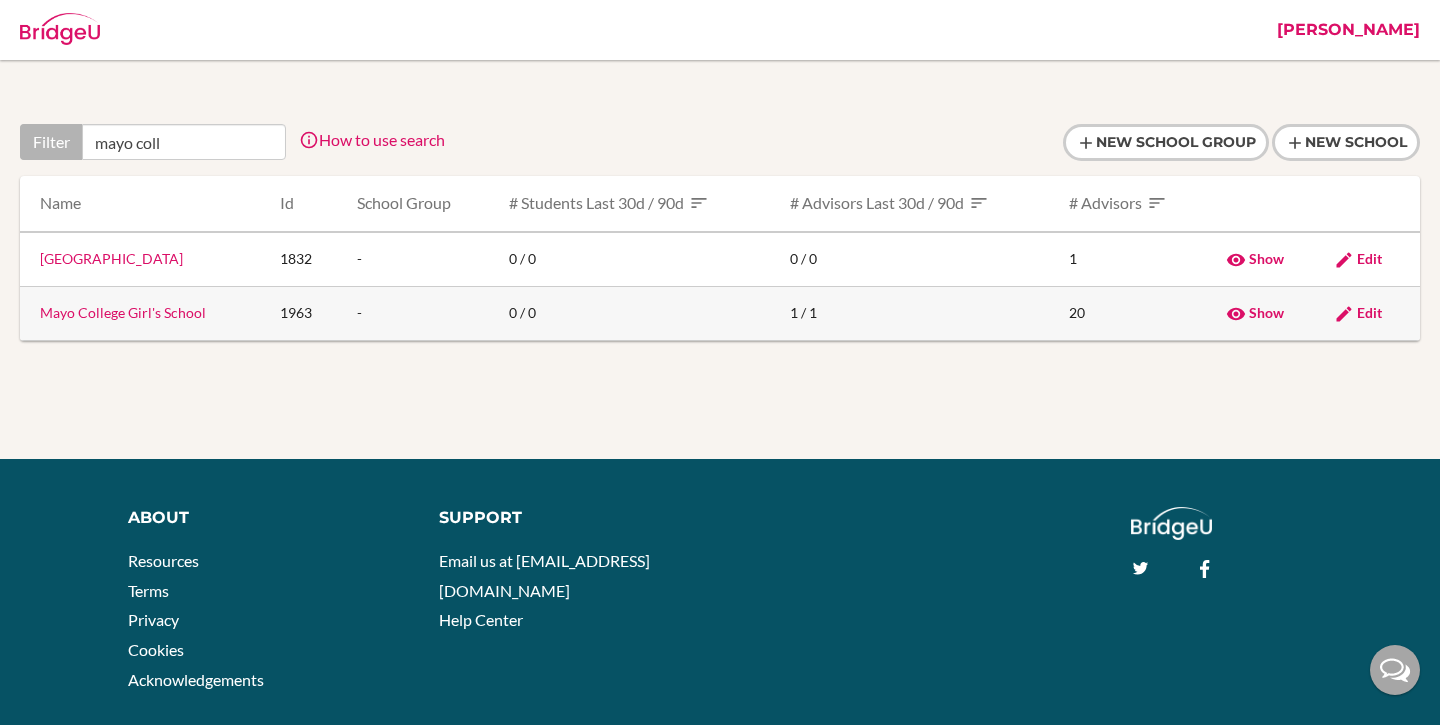 click on "Mayo College Girl's School" at bounding box center [123, 312] 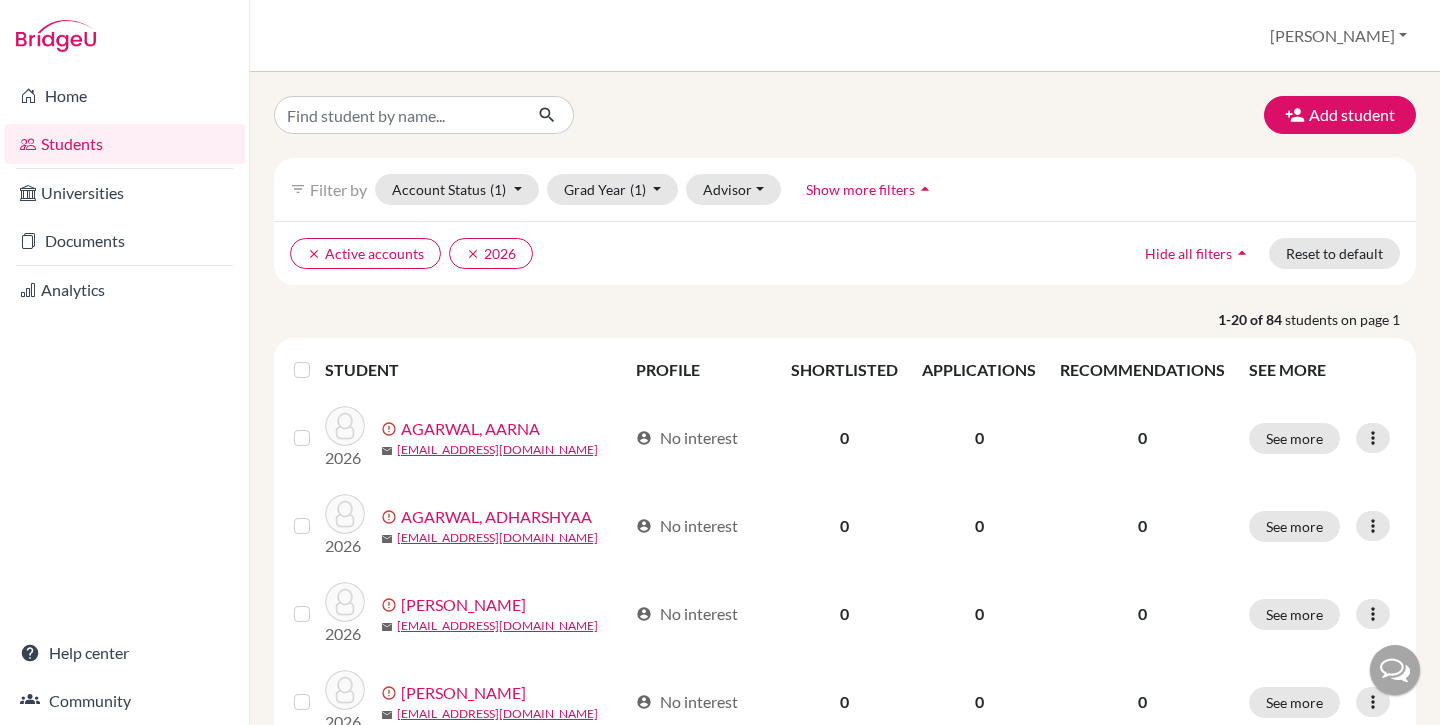 scroll, scrollTop: 0, scrollLeft: 0, axis: both 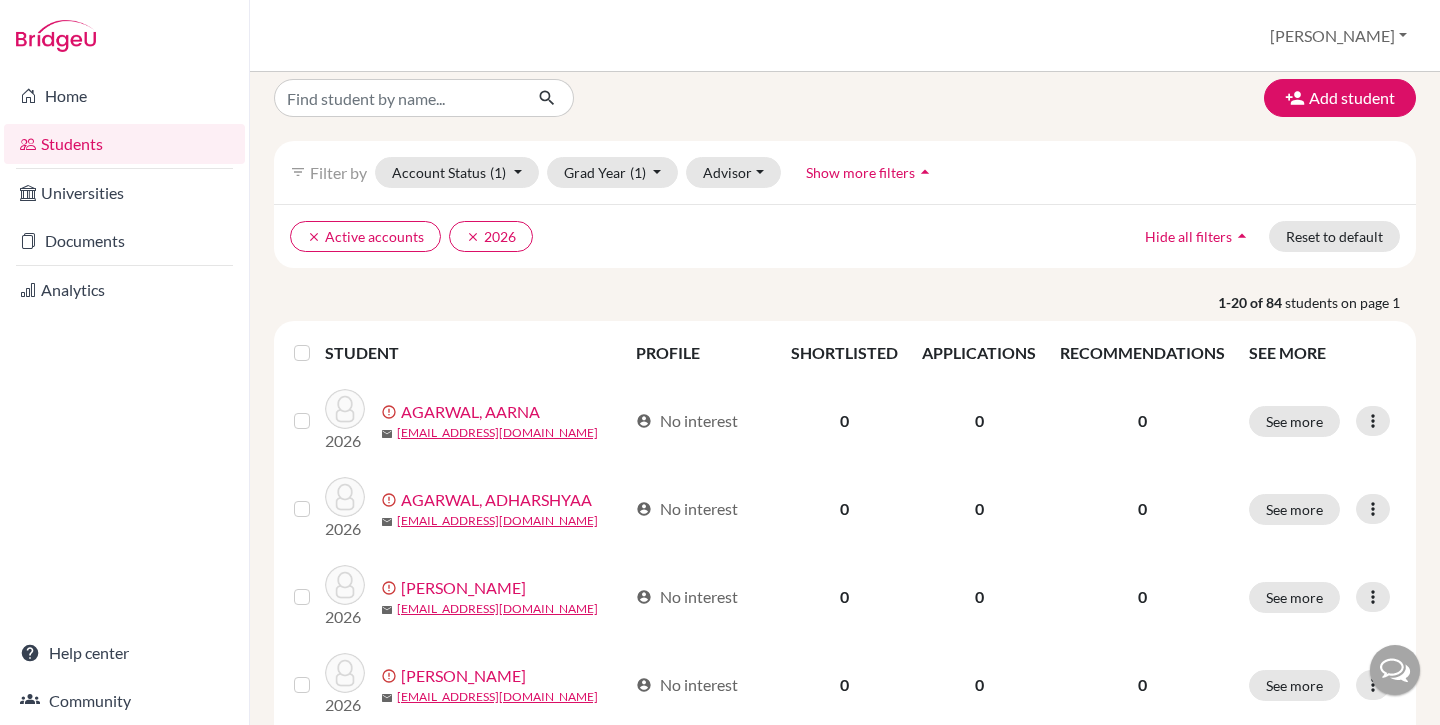 click at bounding box center [318, 341] 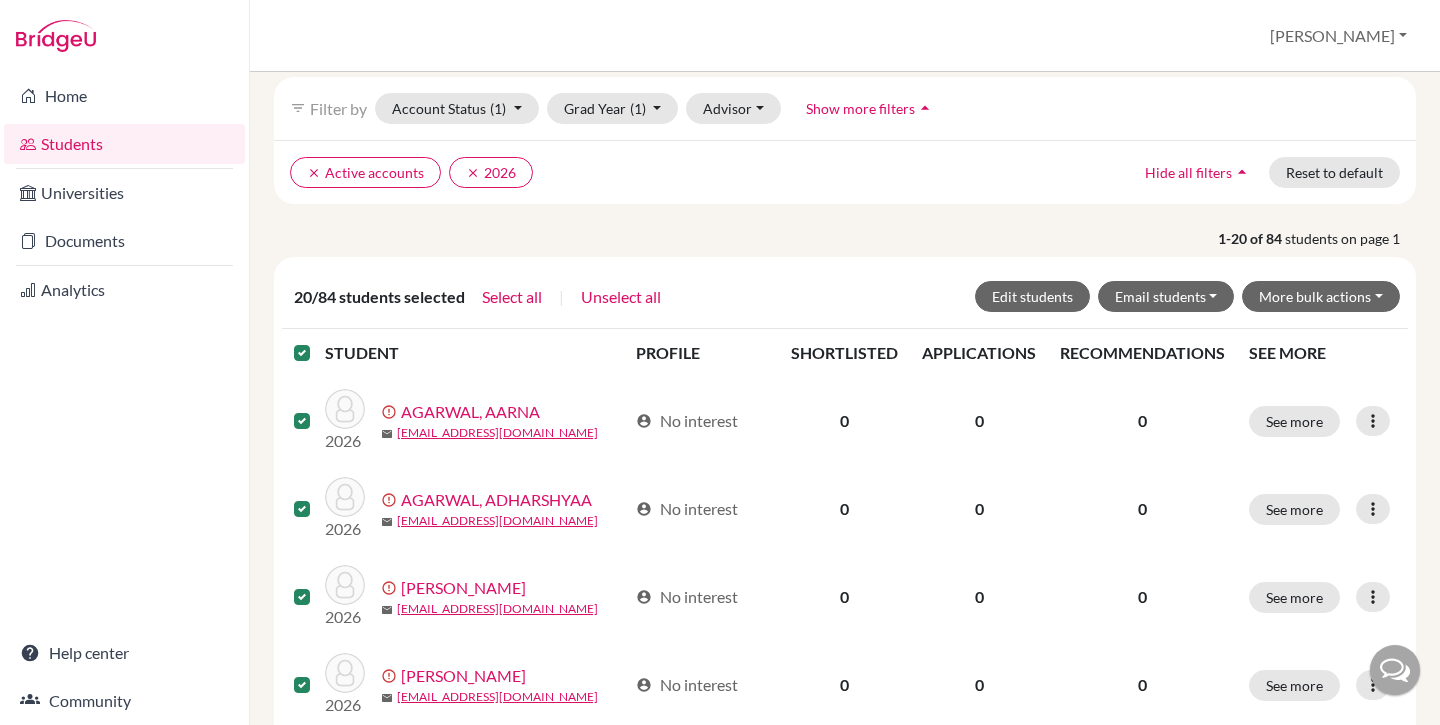 scroll, scrollTop: 83, scrollLeft: 0, axis: vertical 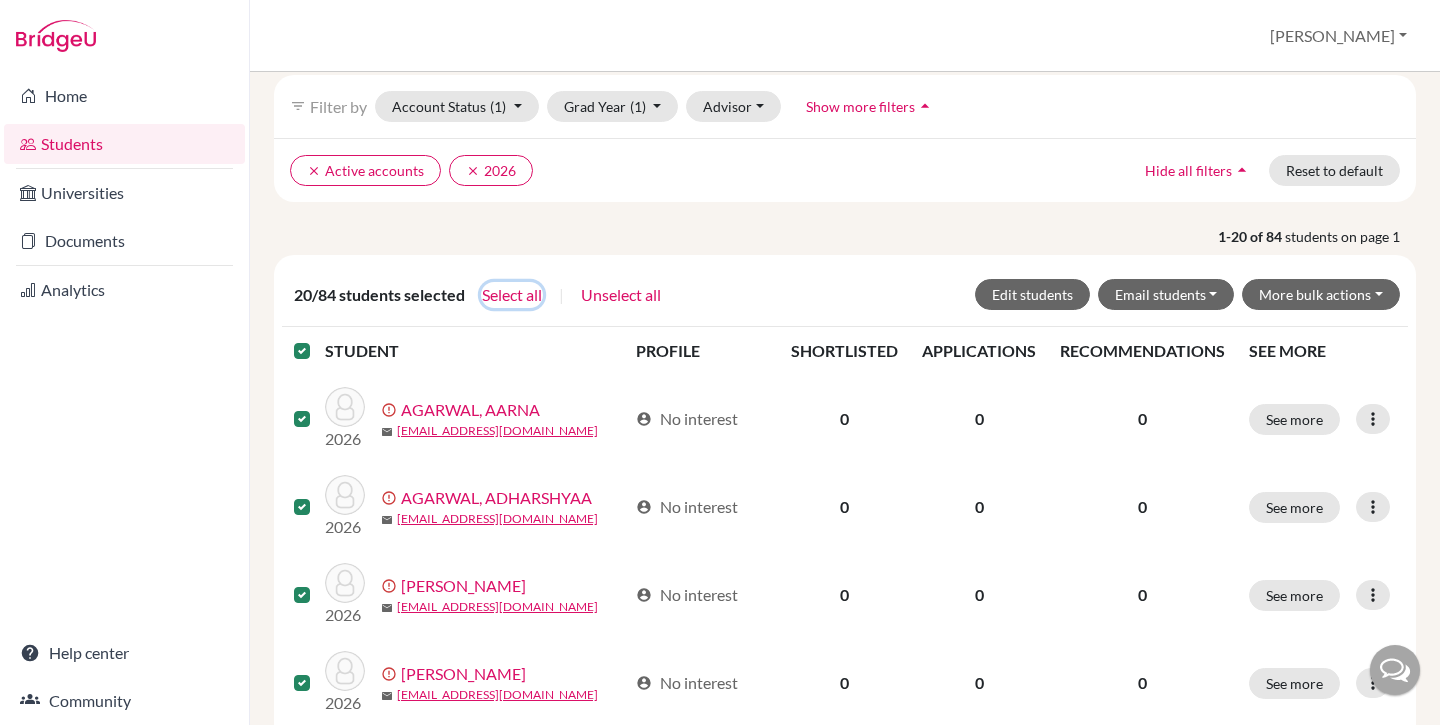 click on "Select all" 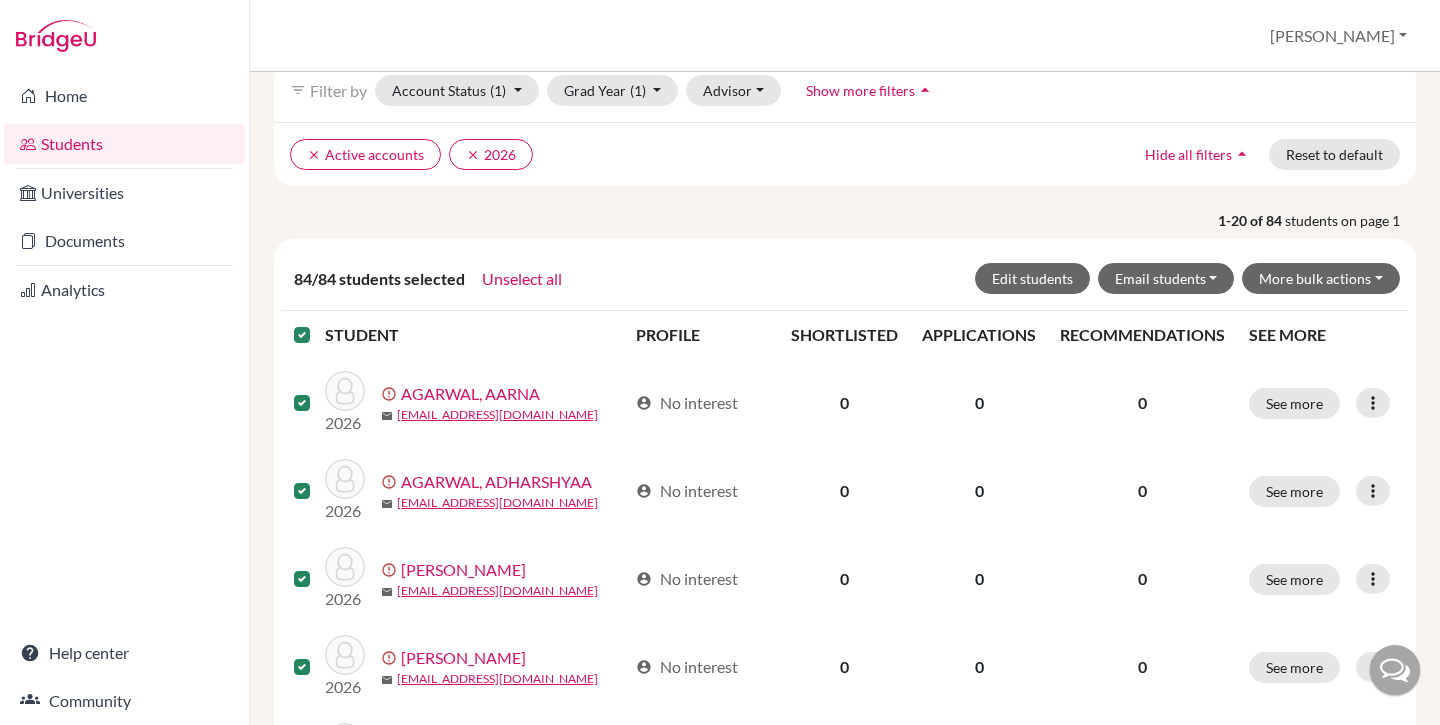 scroll, scrollTop: 100, scrollLeft: 0, axis: vertical 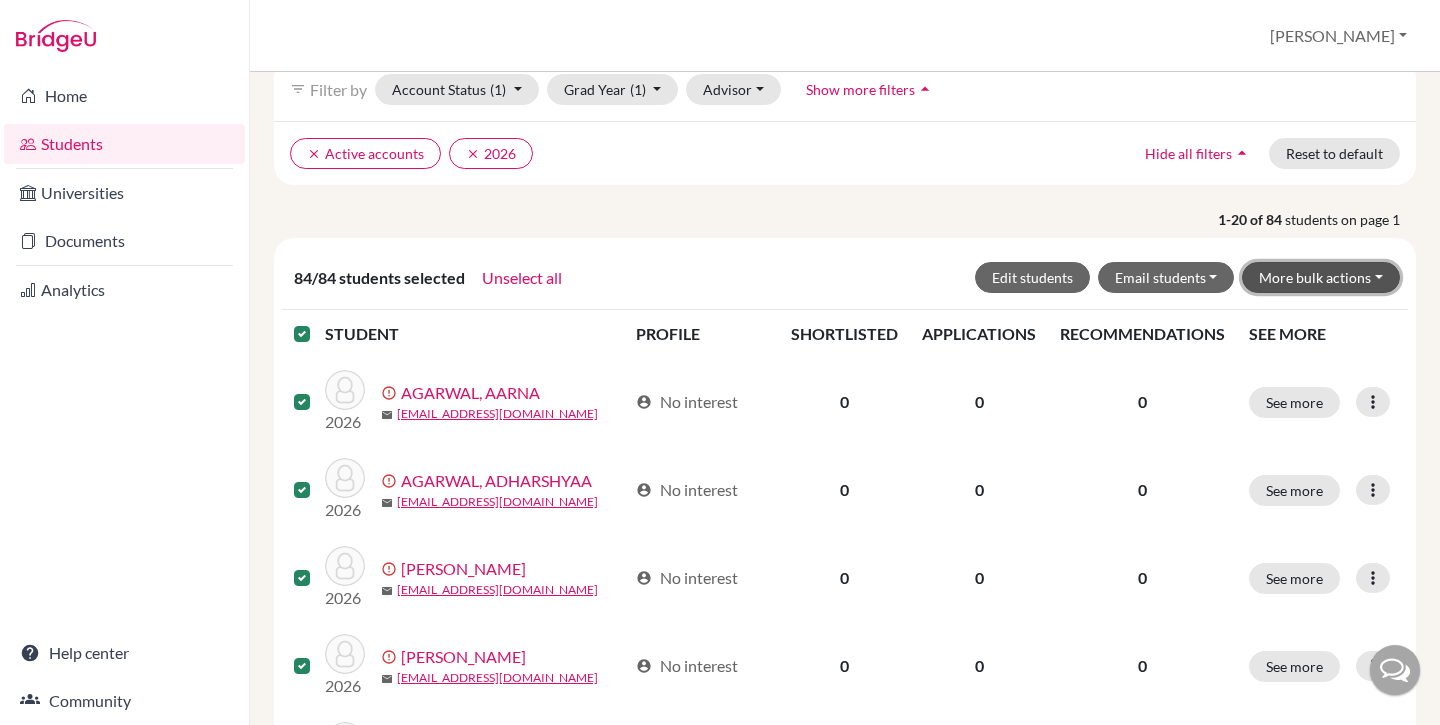 click on "More bulk actions" at bounding box center (1321, 277) 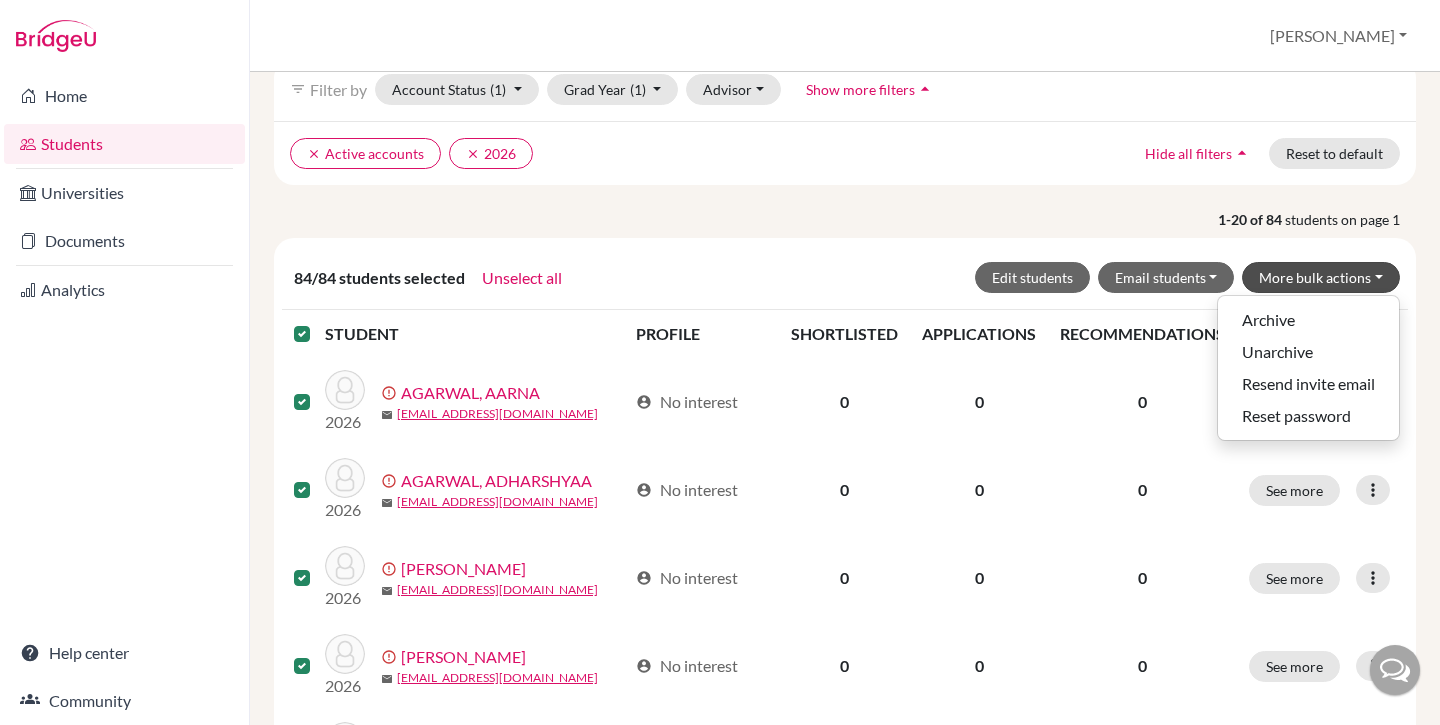 click on "1-20 of 84  students on page 1" at bounding box center [845, 219] 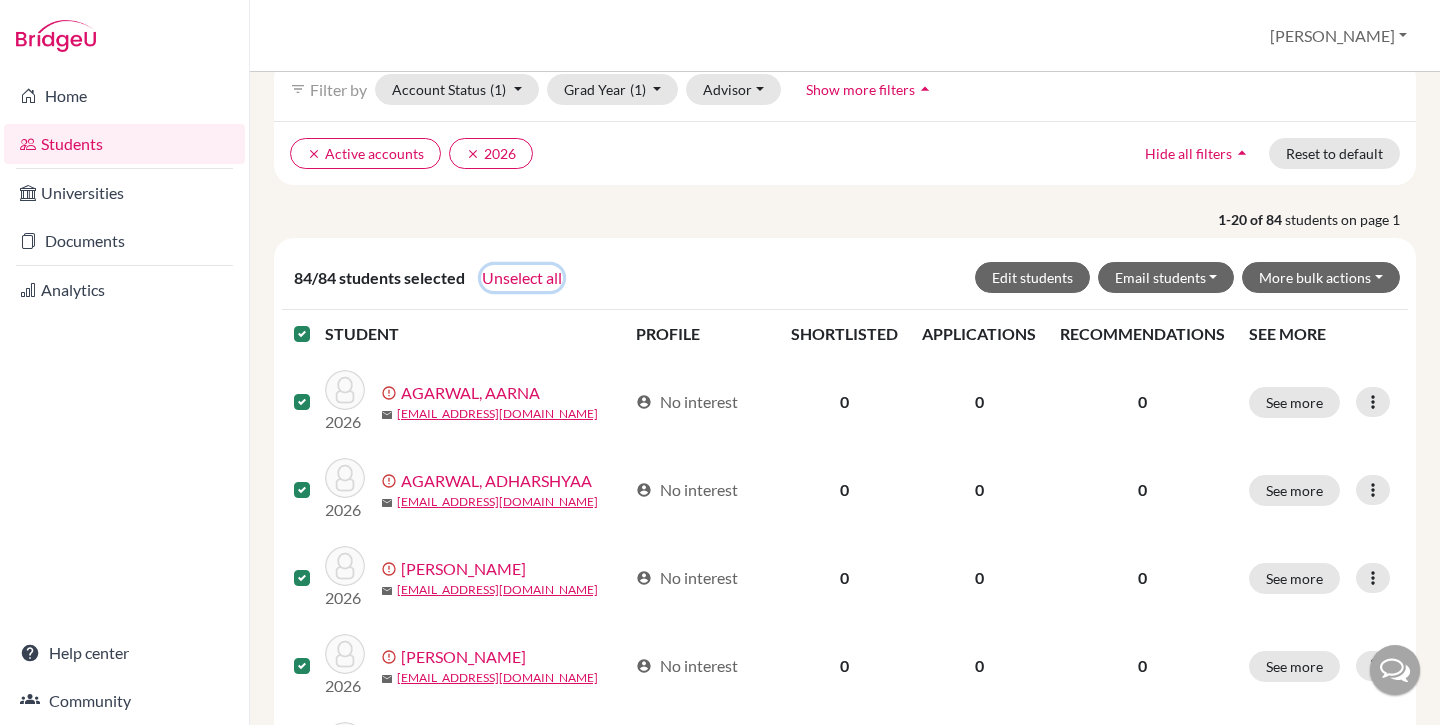 click on "Unselect all" at bounding box center (522, 278) 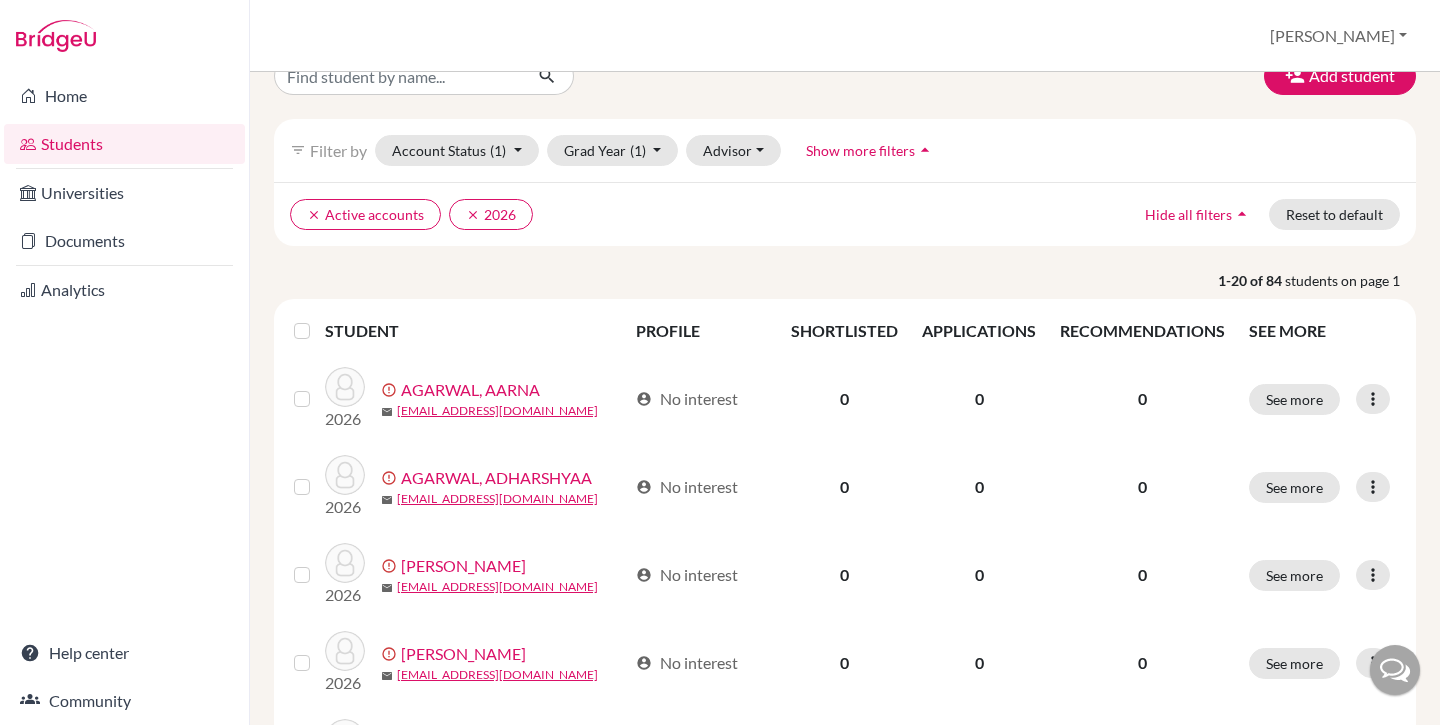 scroll, scrollTop: 0, scrollLeft: 0, axis: both 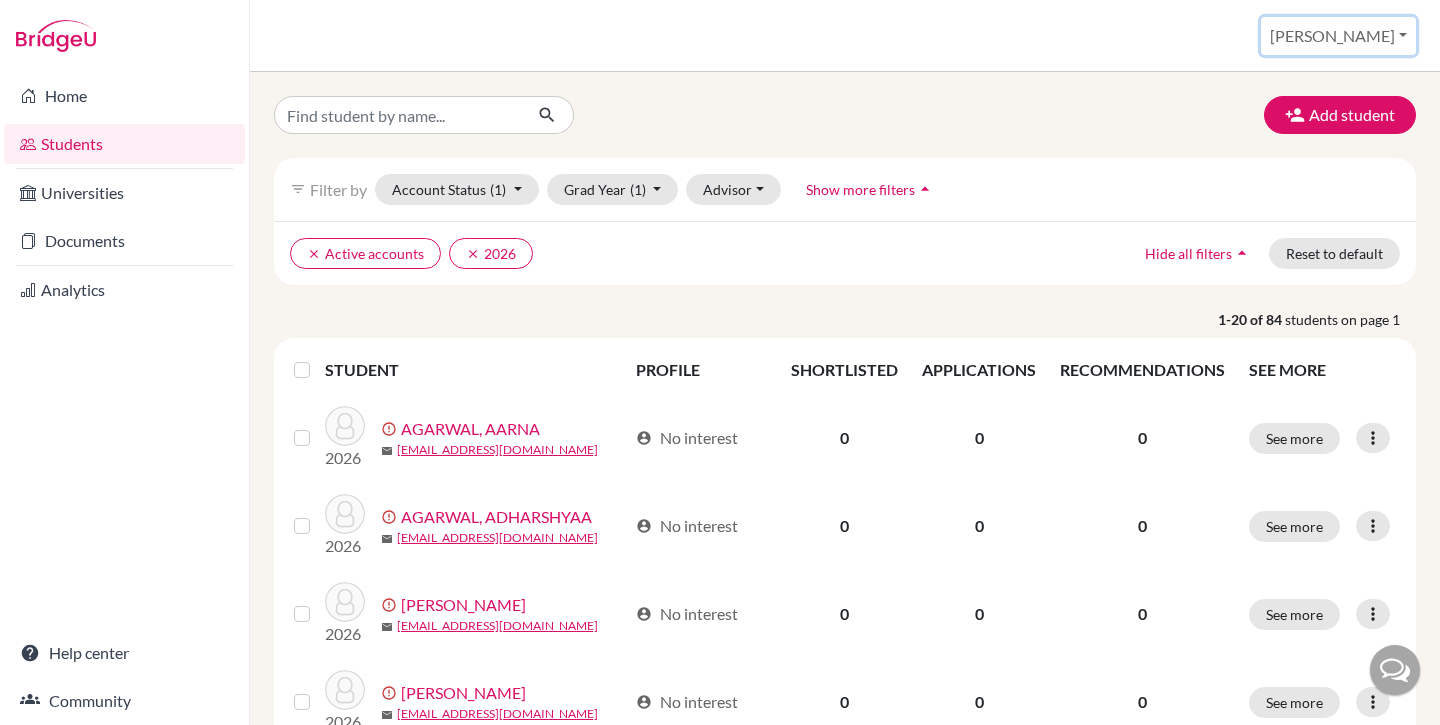 click on "[PERSON_NAME]" at bounding box center [1338, 36] 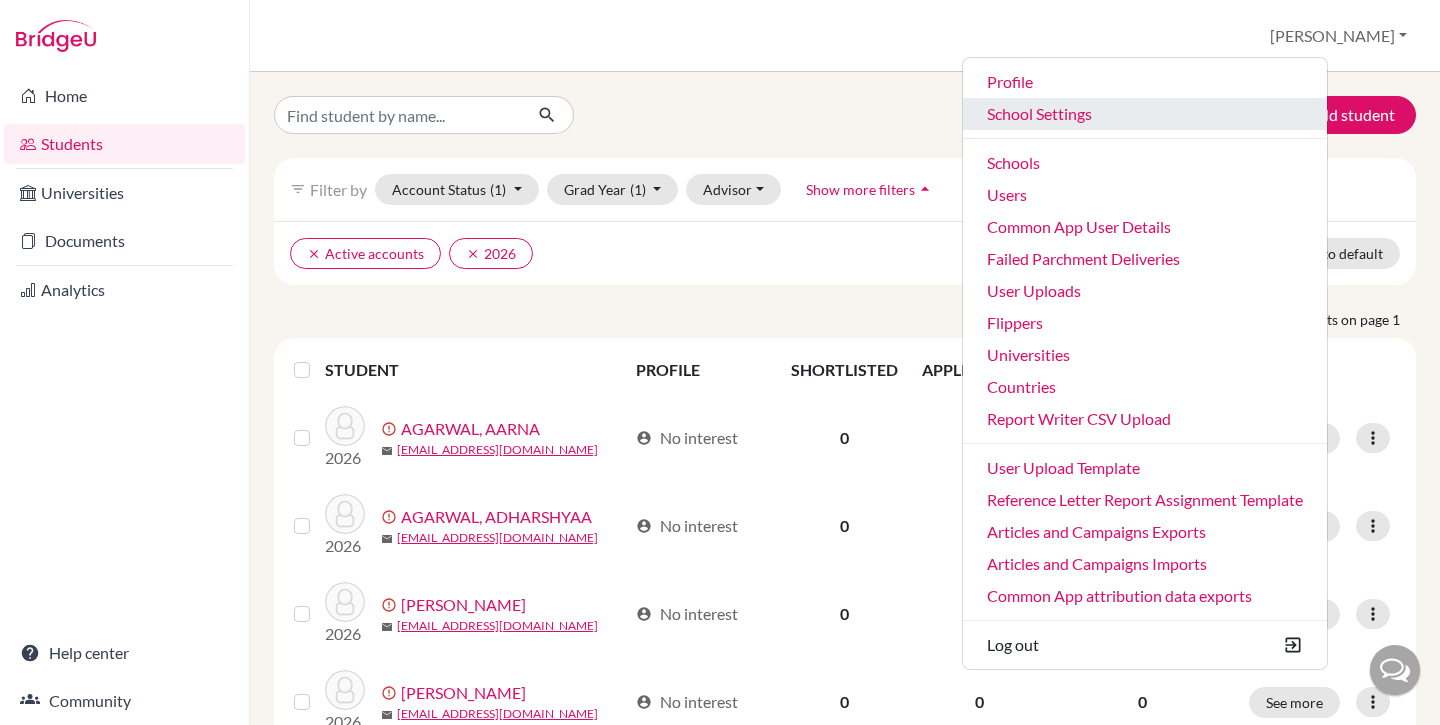 click on "School Settings" at bounding box center (1145, 114) 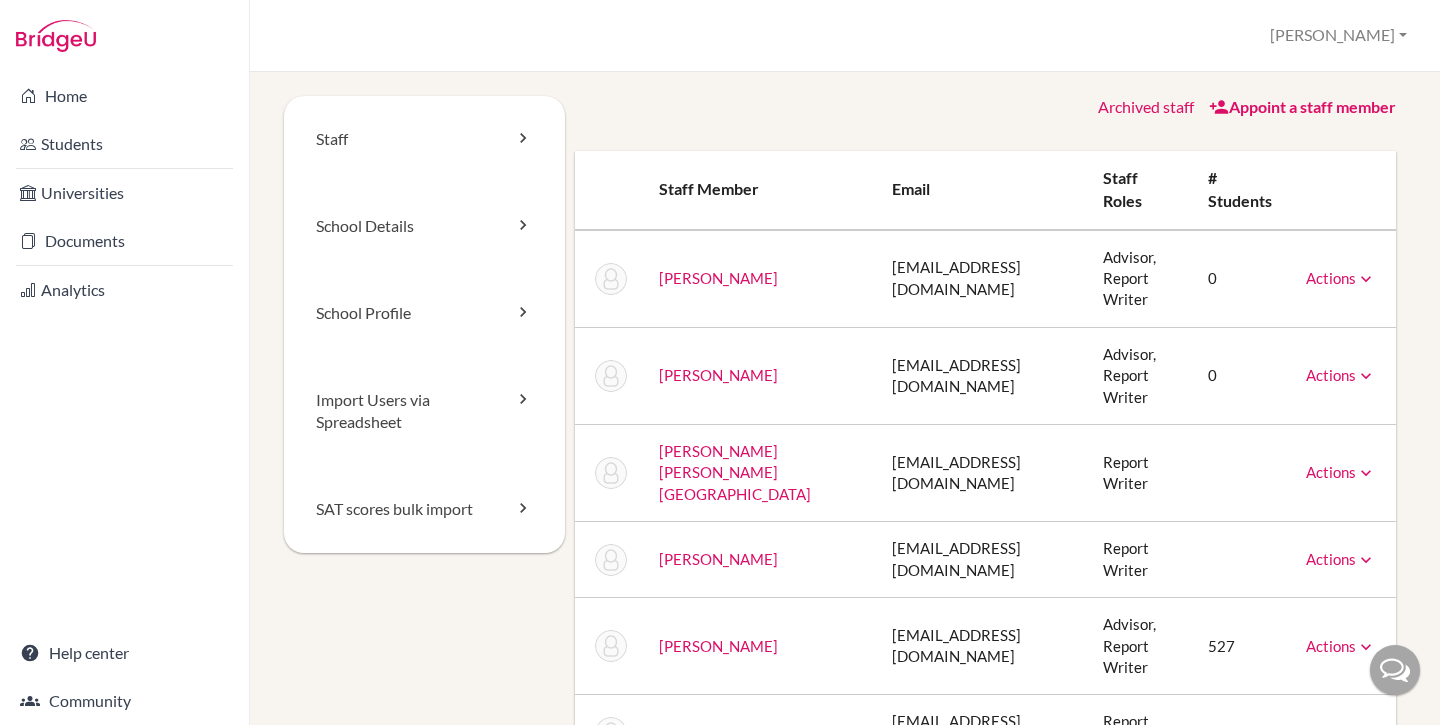 scroll, scrollTop: 0, scrollLeft: 0, axis: both 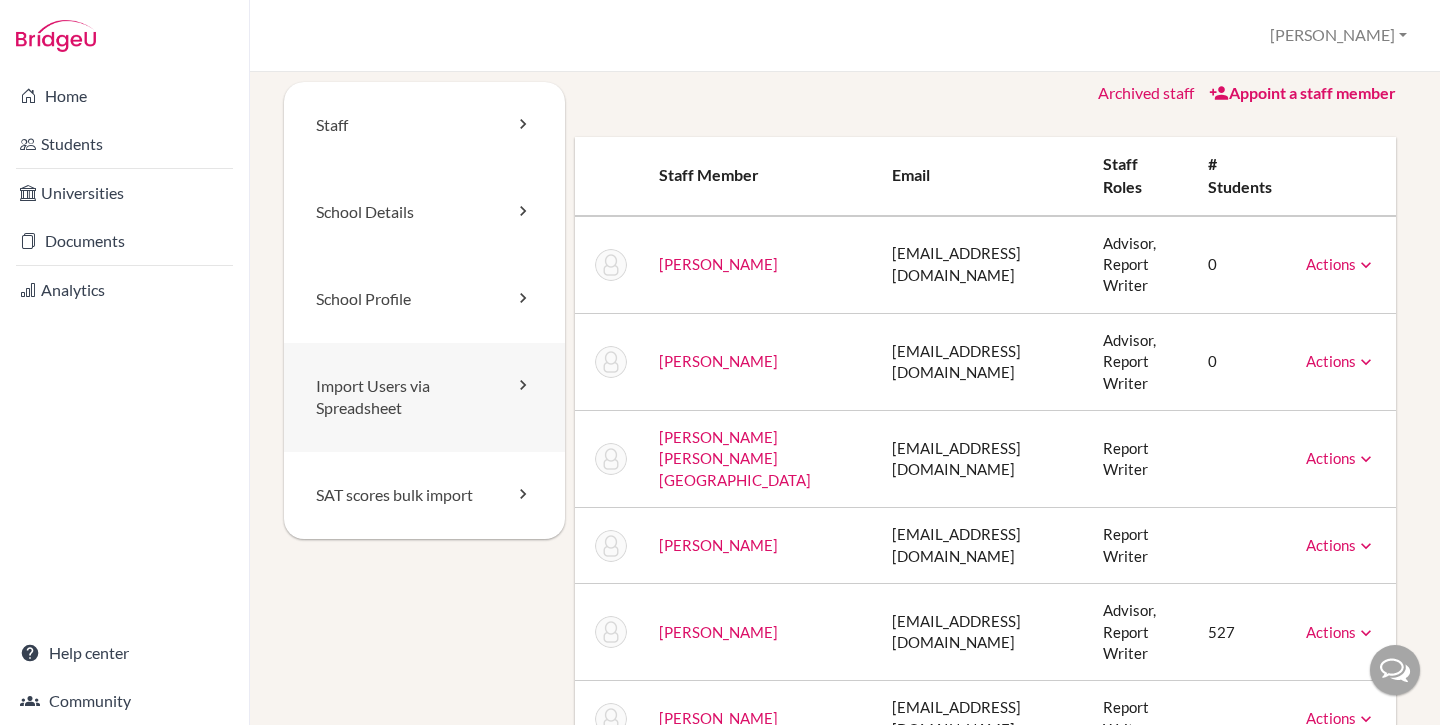 click on "Import Users via Spreadsheet" at bounding box center [424, 398] 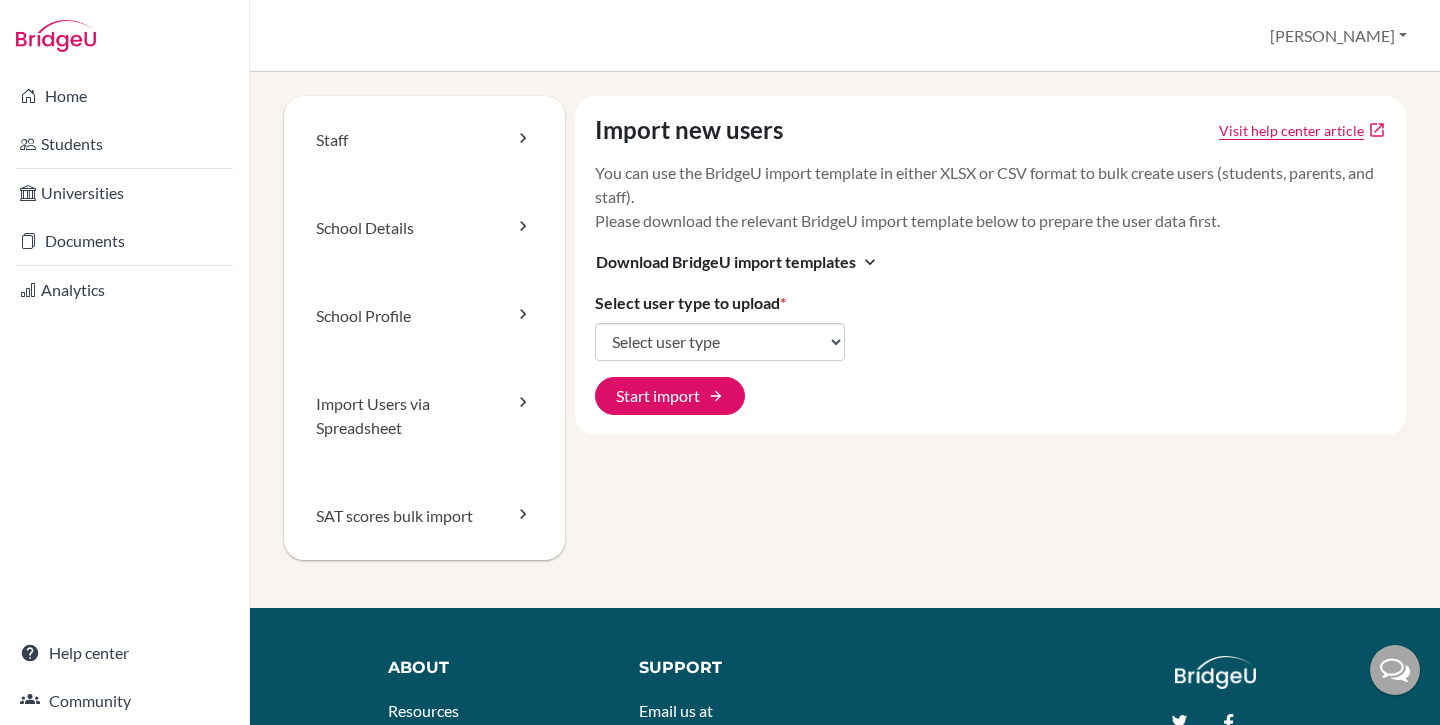 scroll, scrollTop: 0, scrollLeft: 0, axis: both 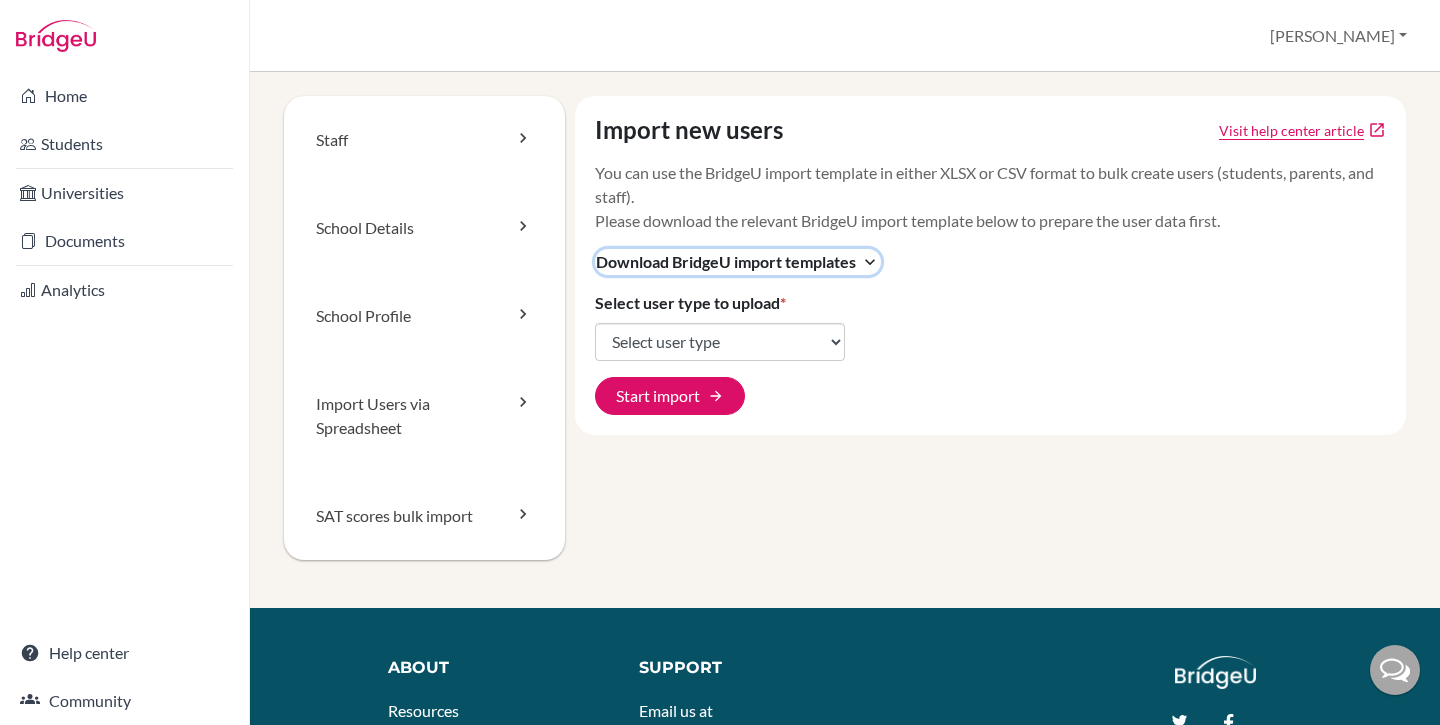 click on "Download BridgeU import templates" at bounding box center (726, 262) 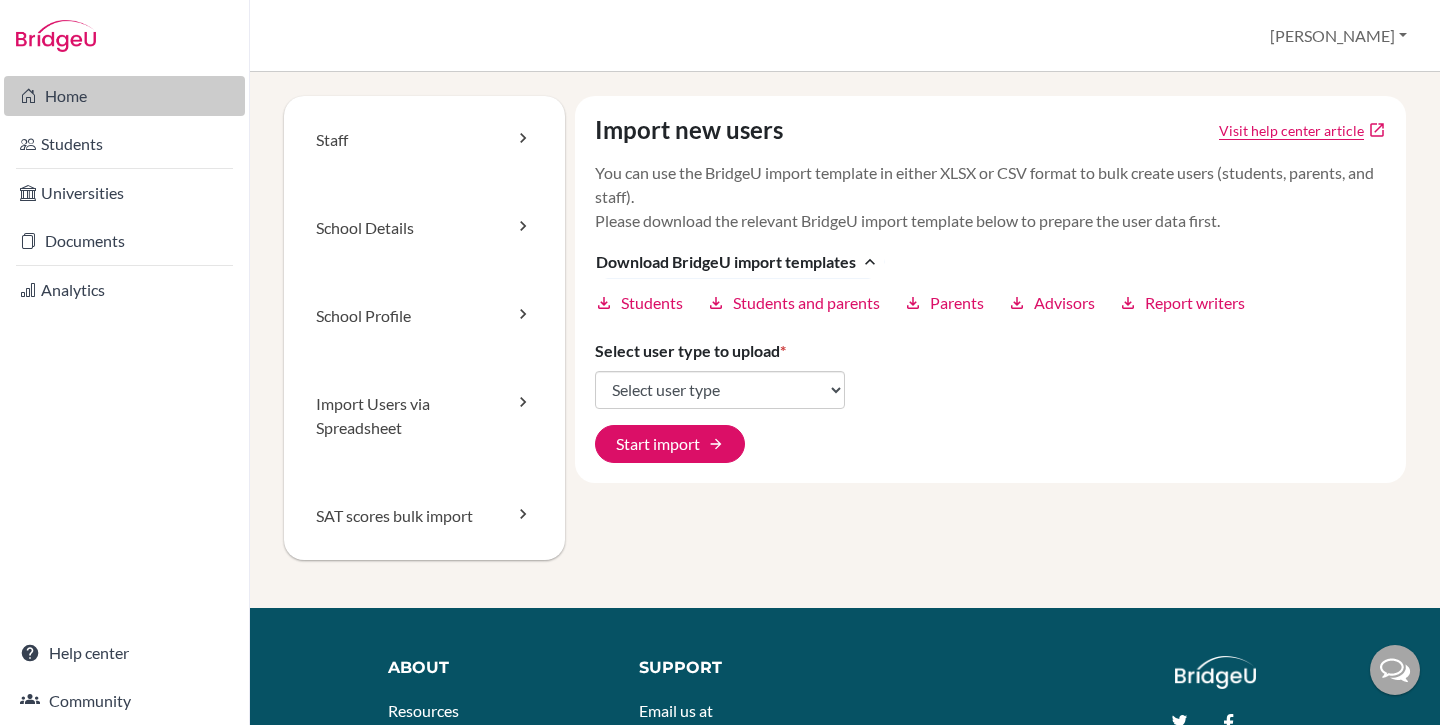 click on "Home" at bounding box center [124, 96] 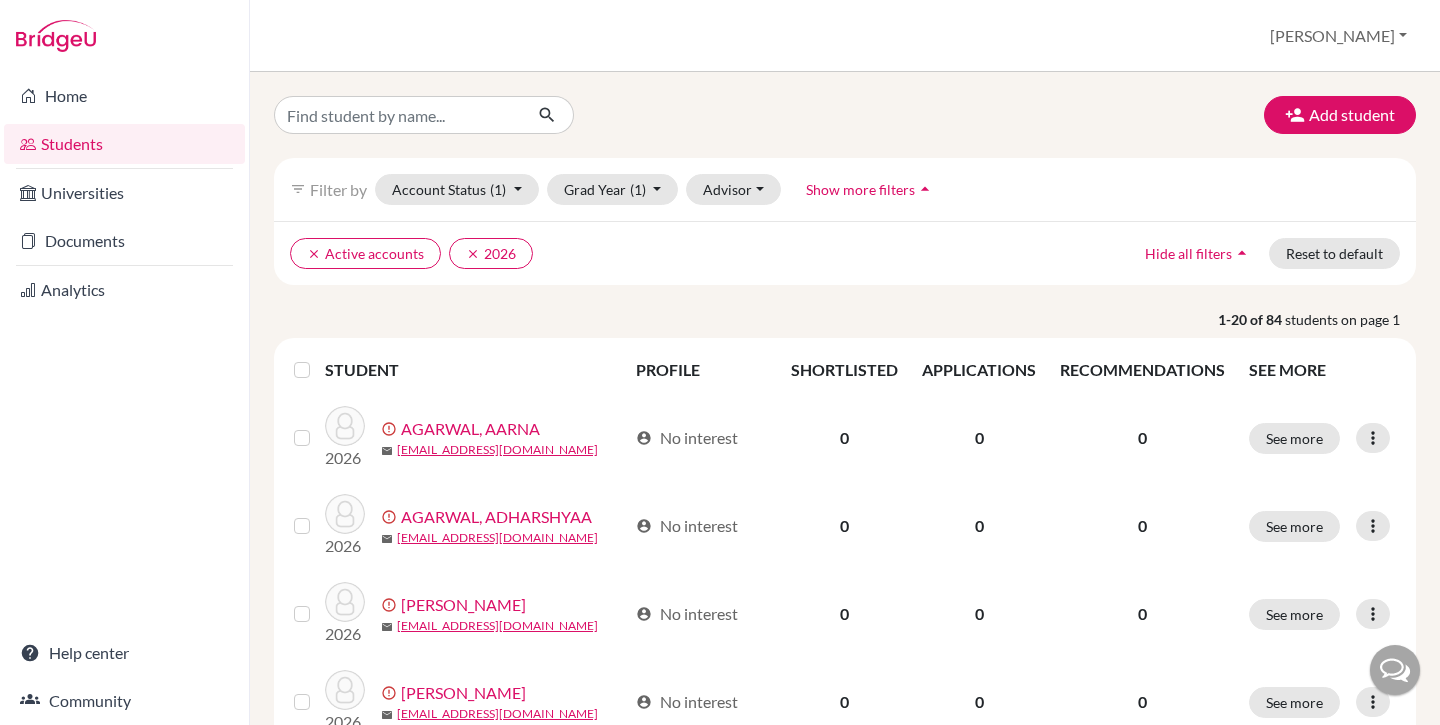 scroll, scrollTop: 0, scrollLeft: 0, axis: both 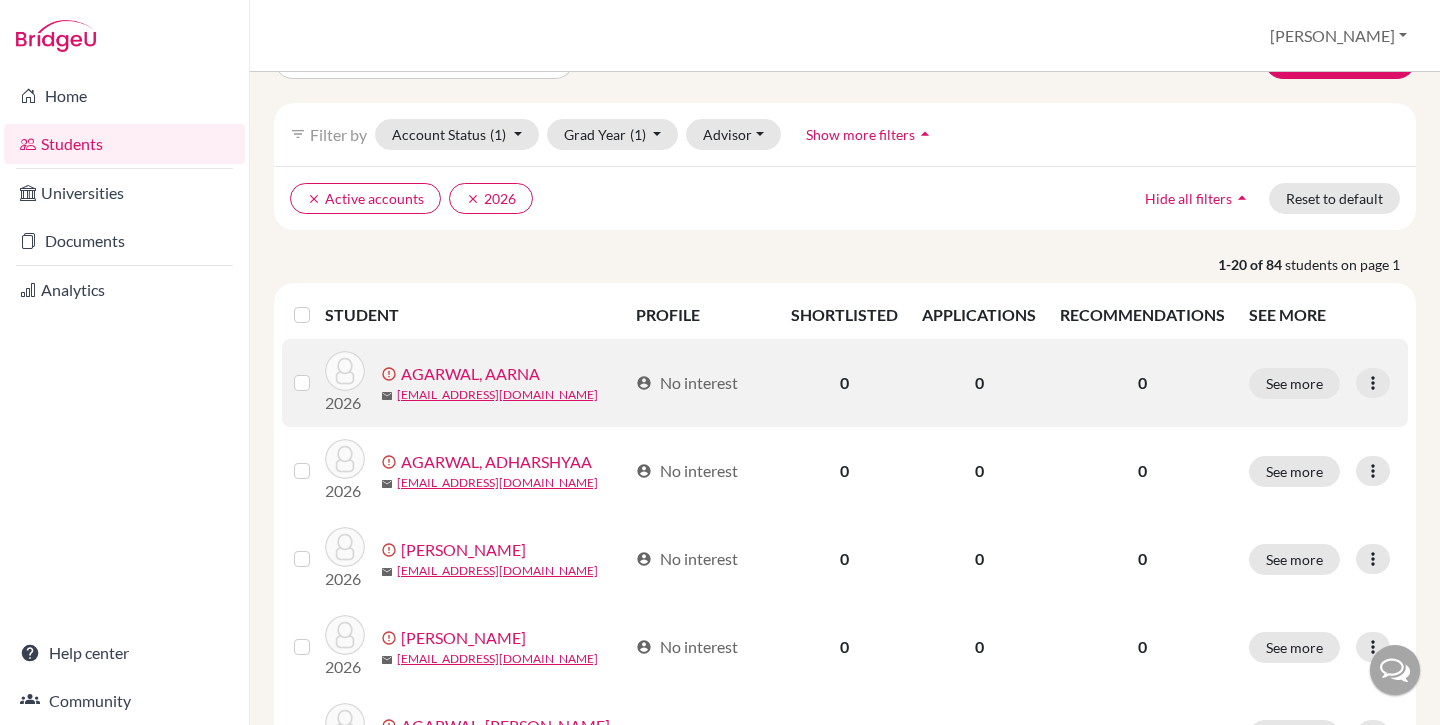click on "AGARWAL, AARNA" at bounding box center [470, 374] 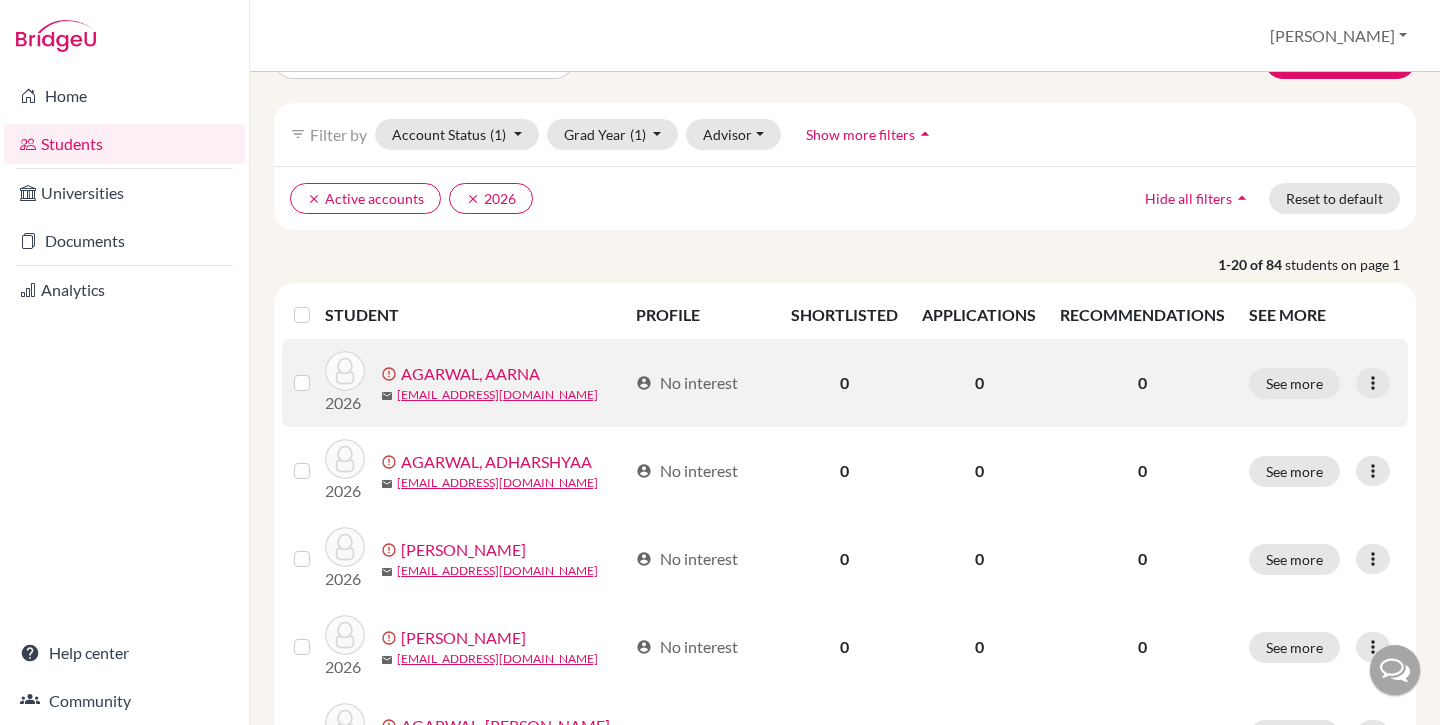 scroll, scrollTop: 0, scrollLeft: 0, axis: both 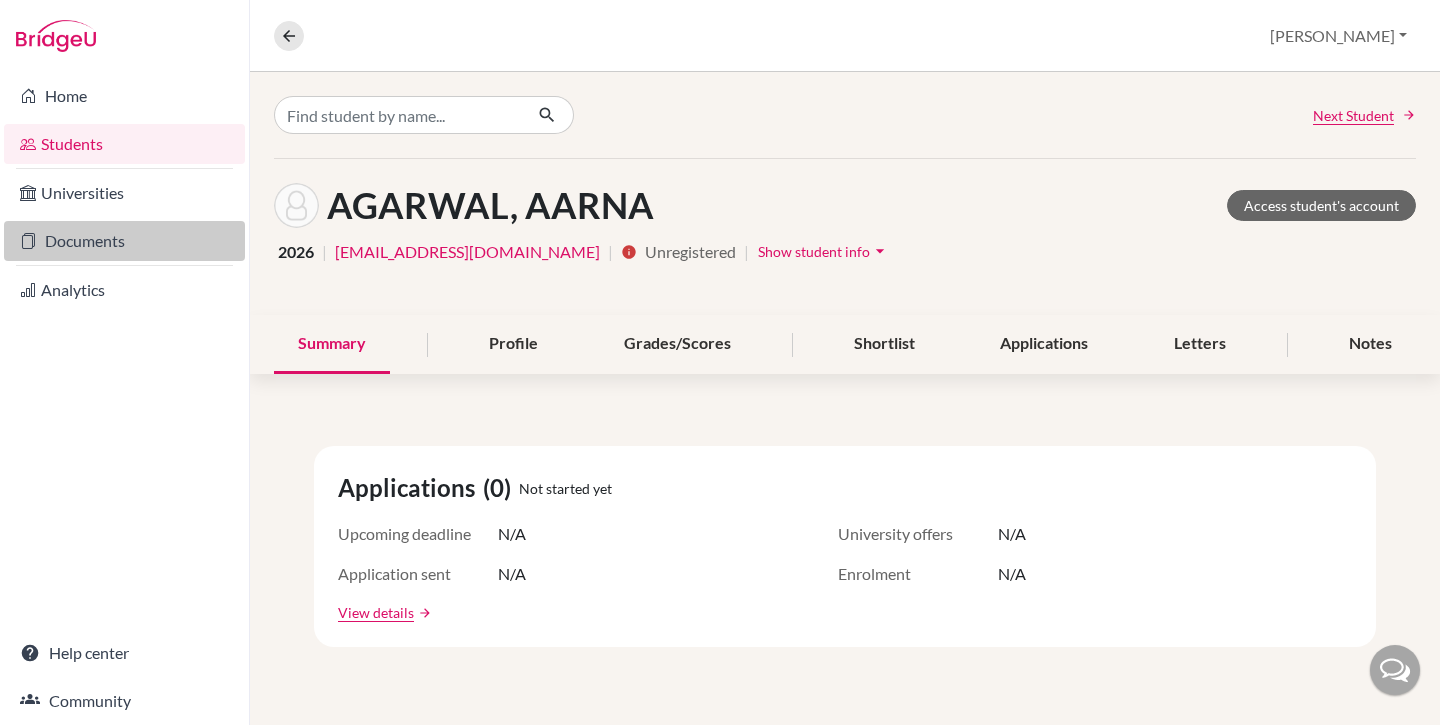 click on "Documents" at bounding box center [124, 241] 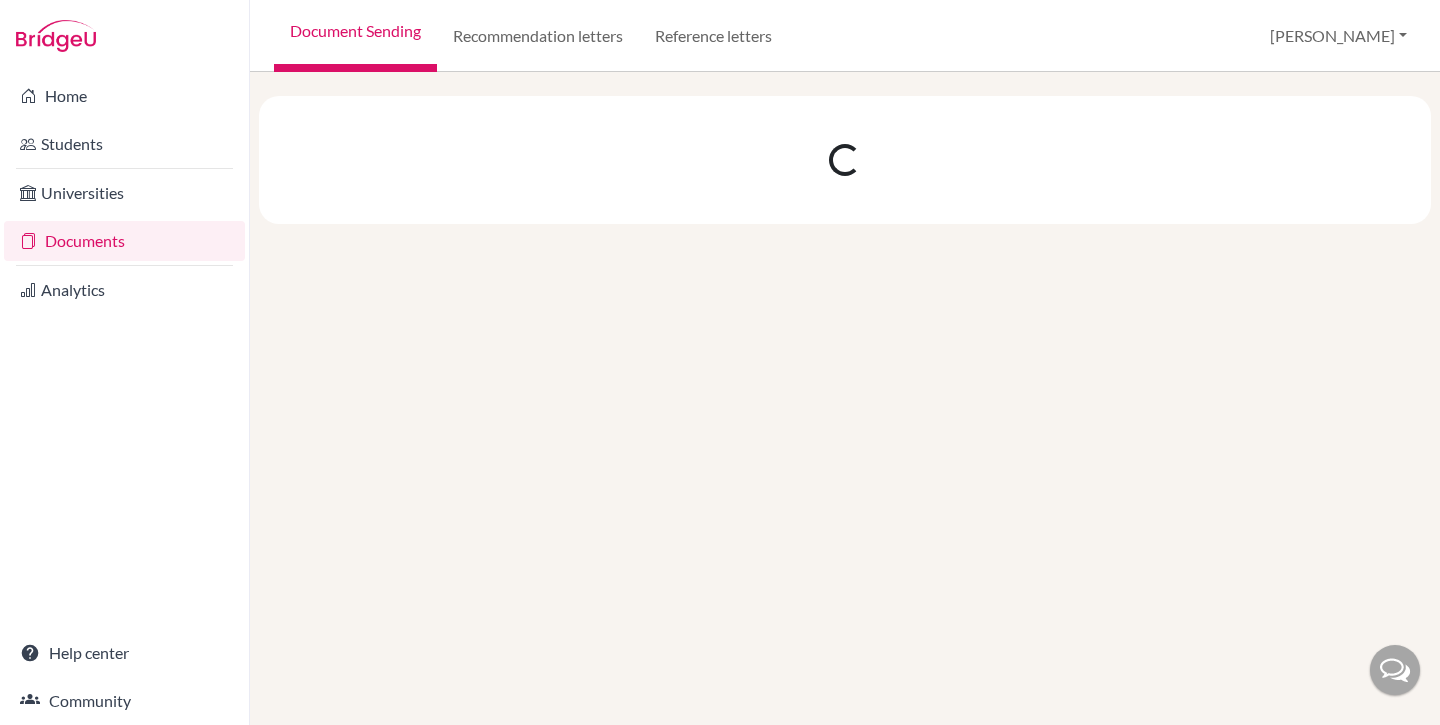 scroll, scrollTop: 0, scrollLeft: 0, axis: both 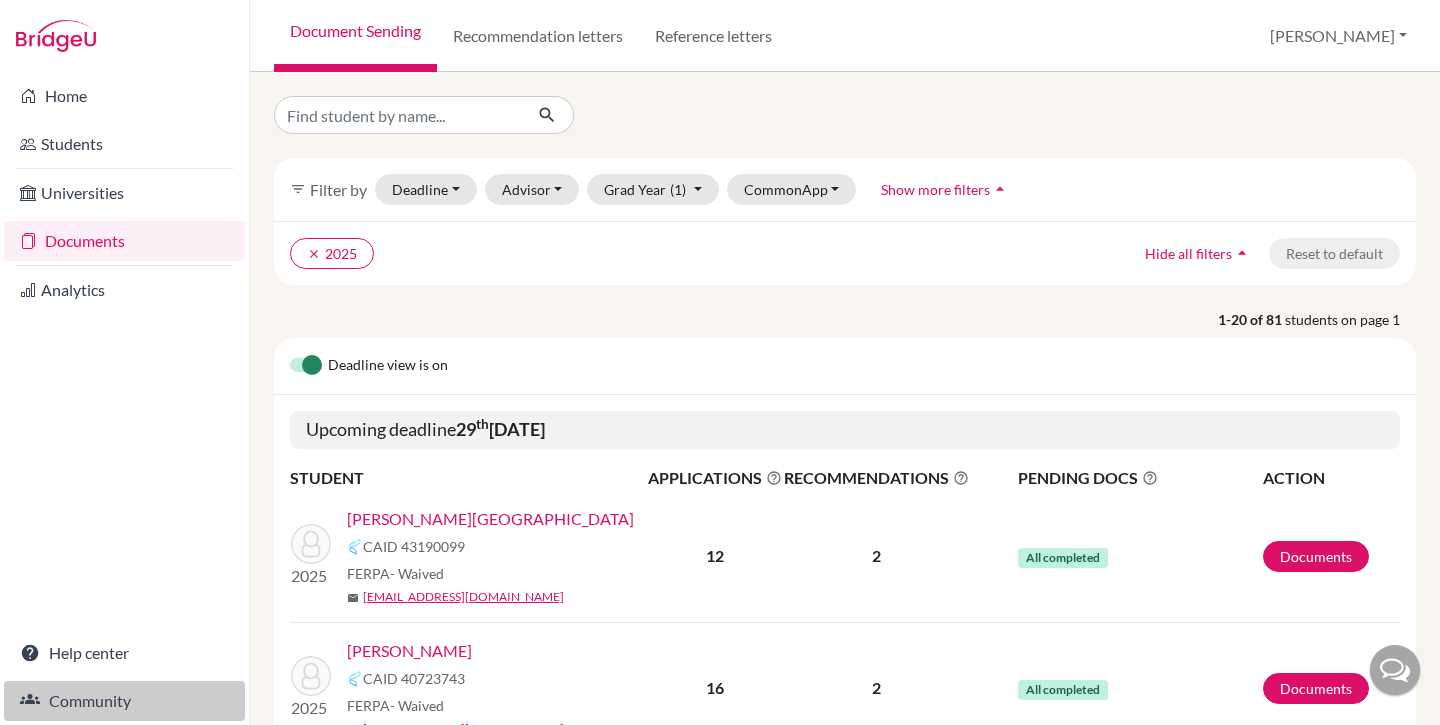 click on "Community" at bounding box center [124, 701] 